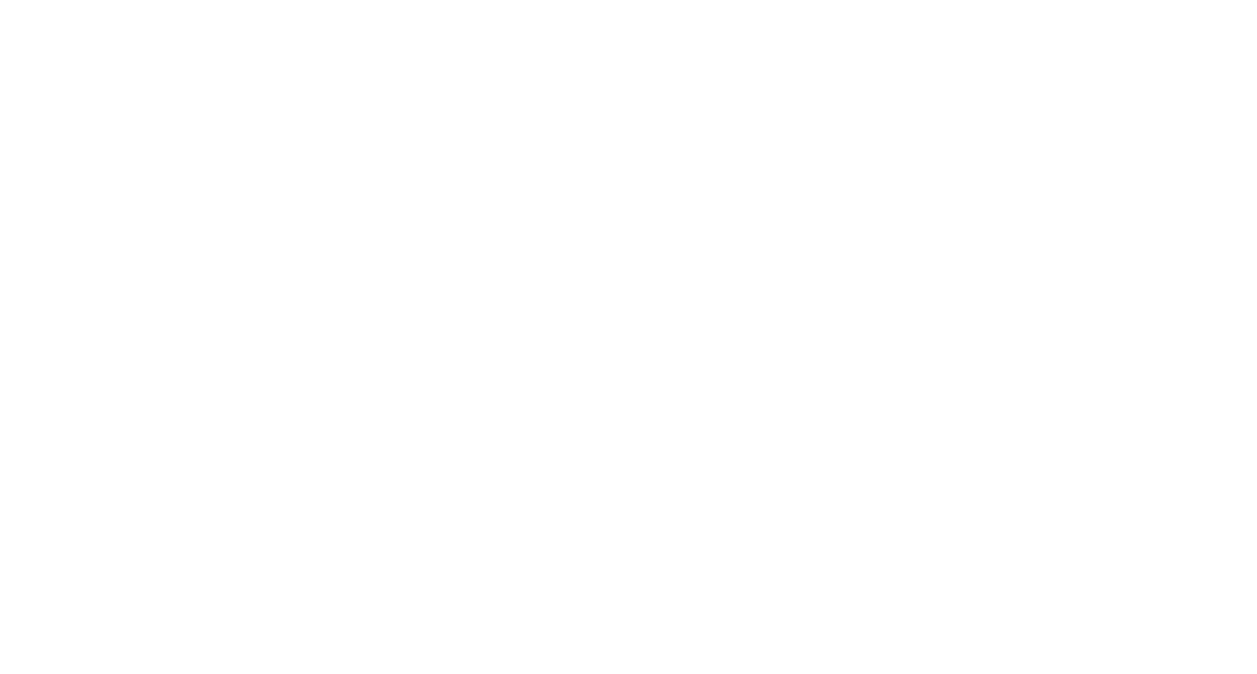 scroll, scrollTop: 0, scrollLeft: 0, axis: both 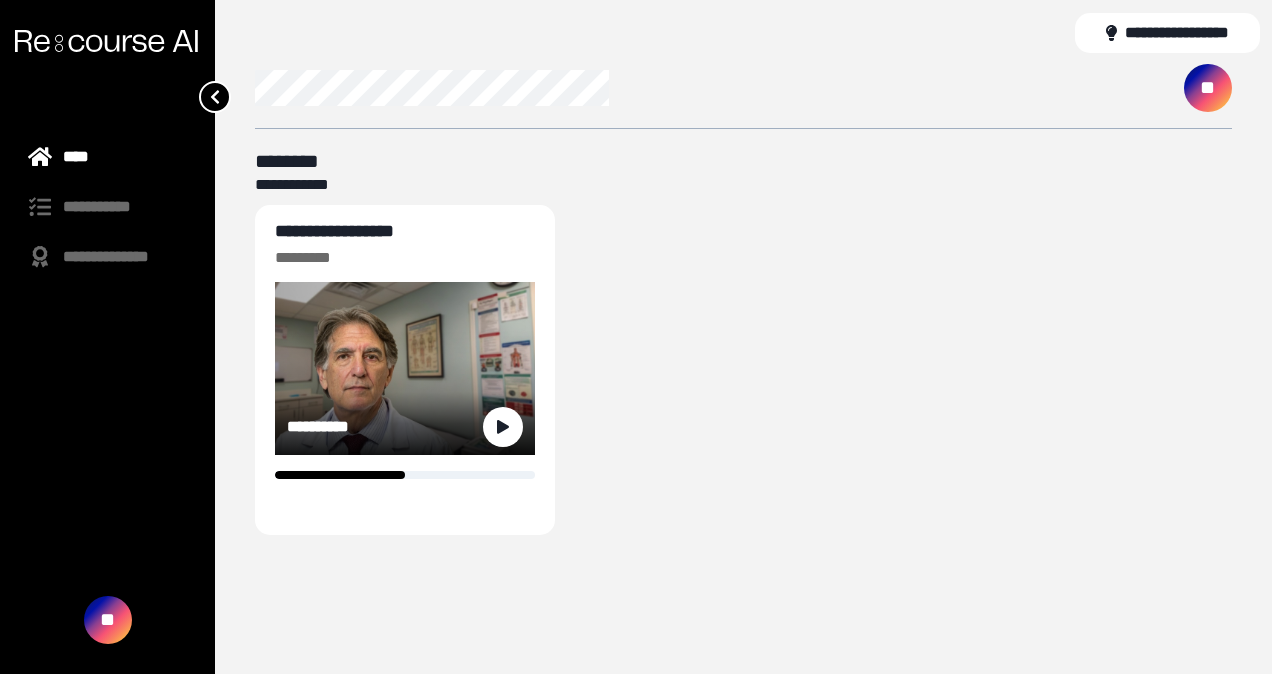 click on "**********" at bounding box center [334, 231] 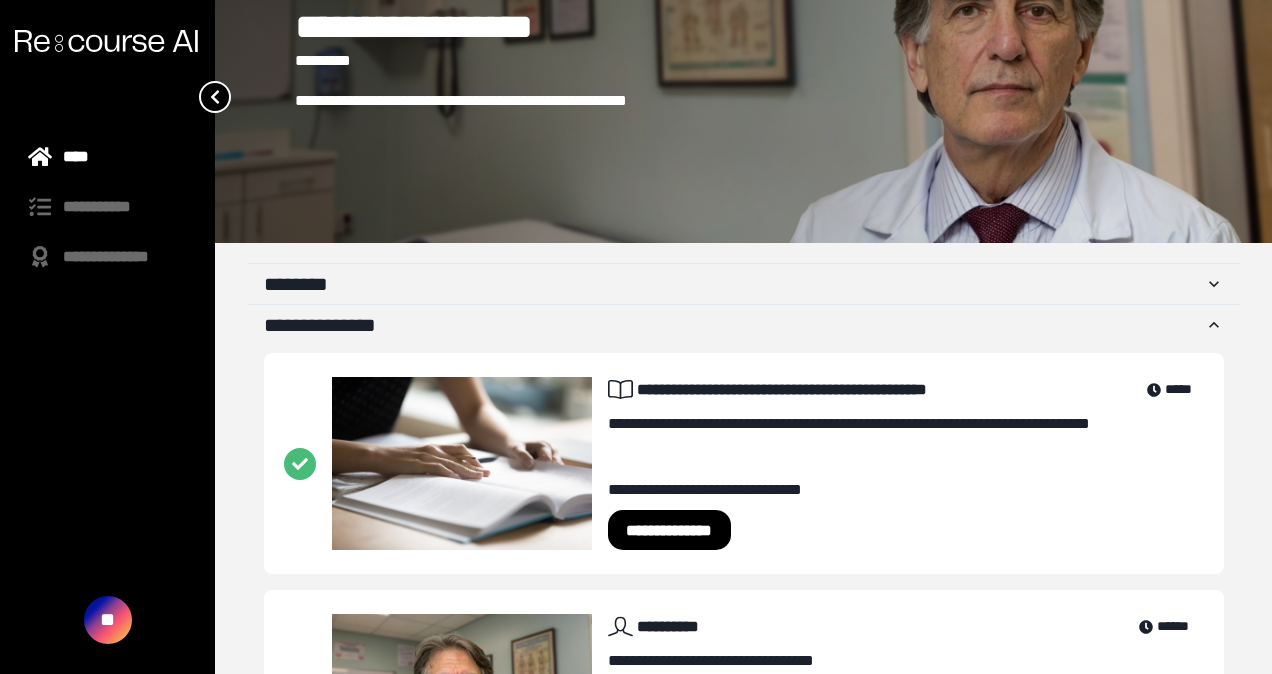 scroll, scrollTop: 319, scrollLeft: 0, axis: vertical 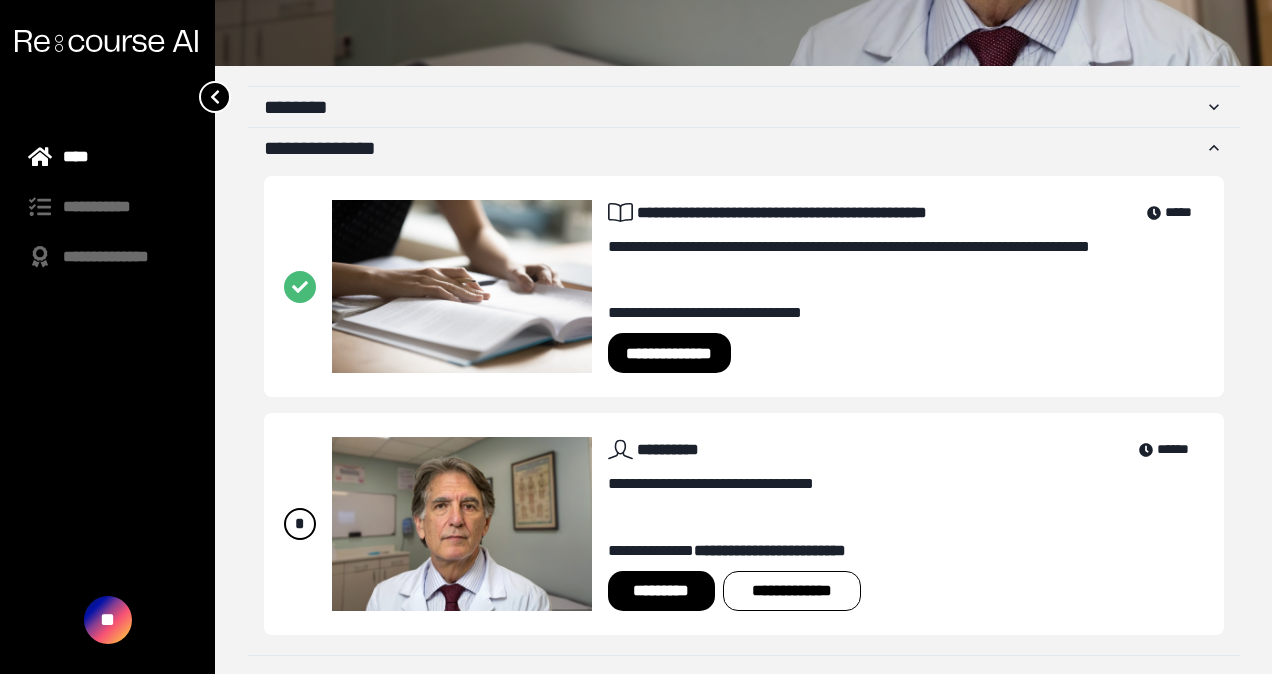 click on "*********" at bounding box center [661, 591] 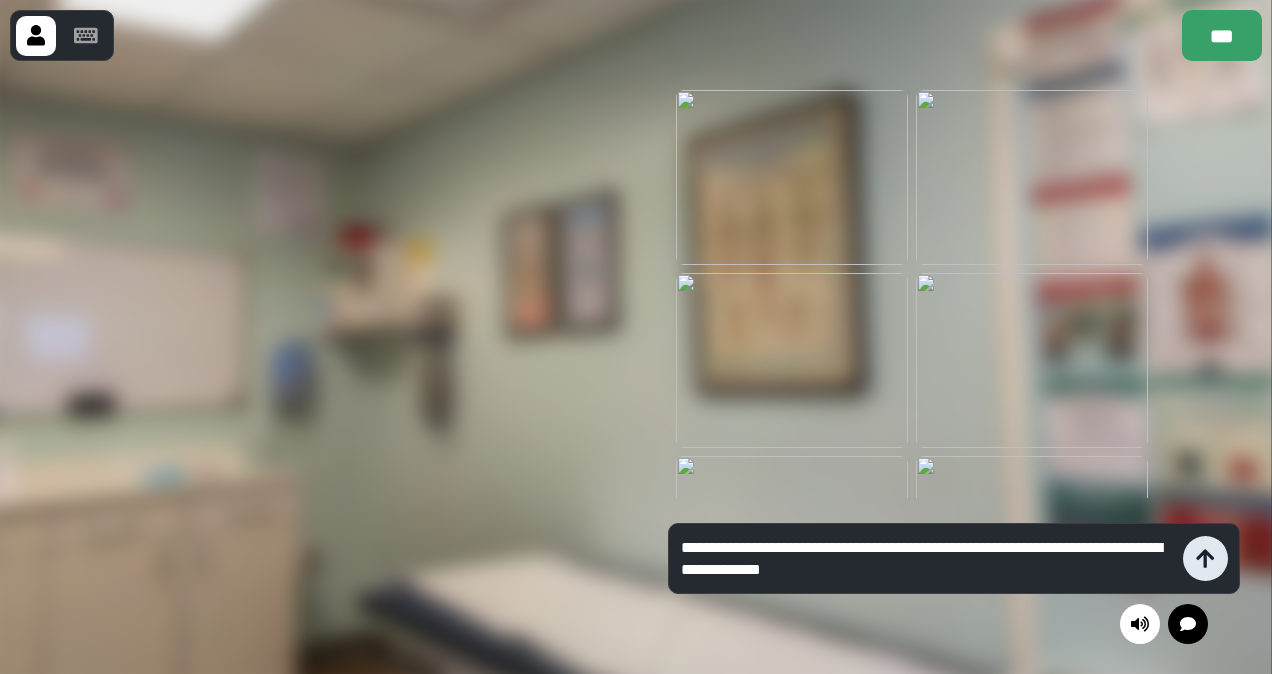 type on "**********" 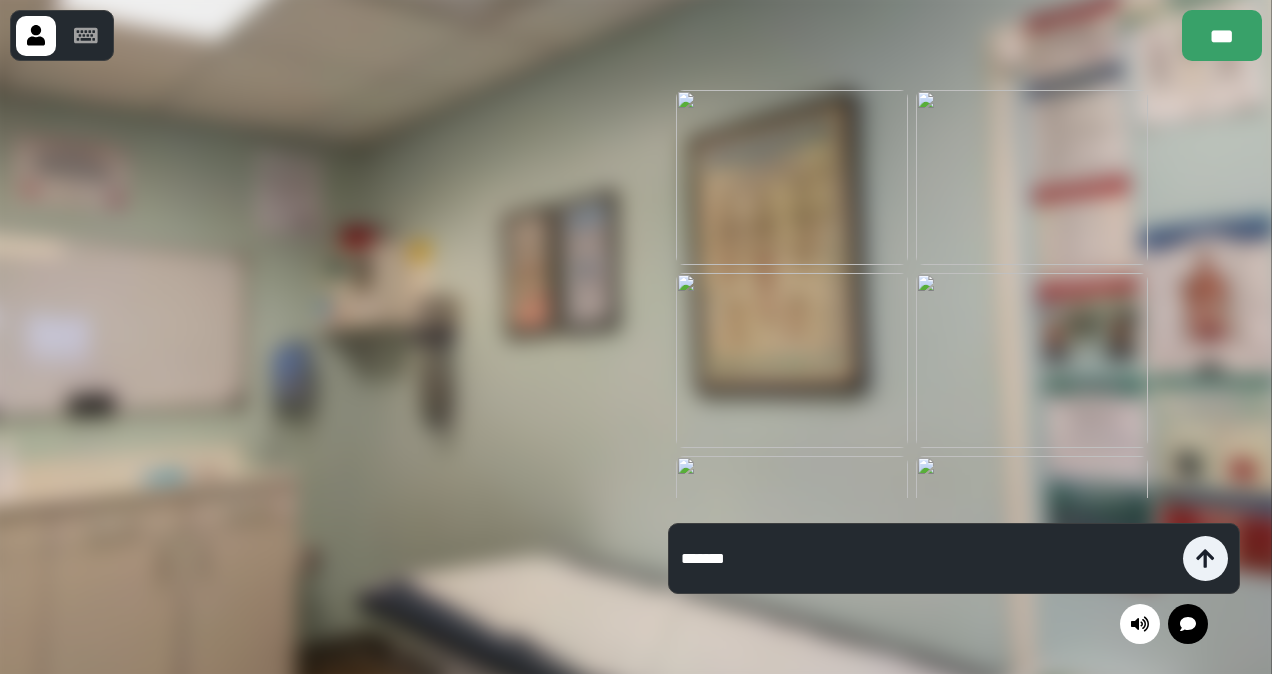 click on "*******" at bounding box center [927, 559] 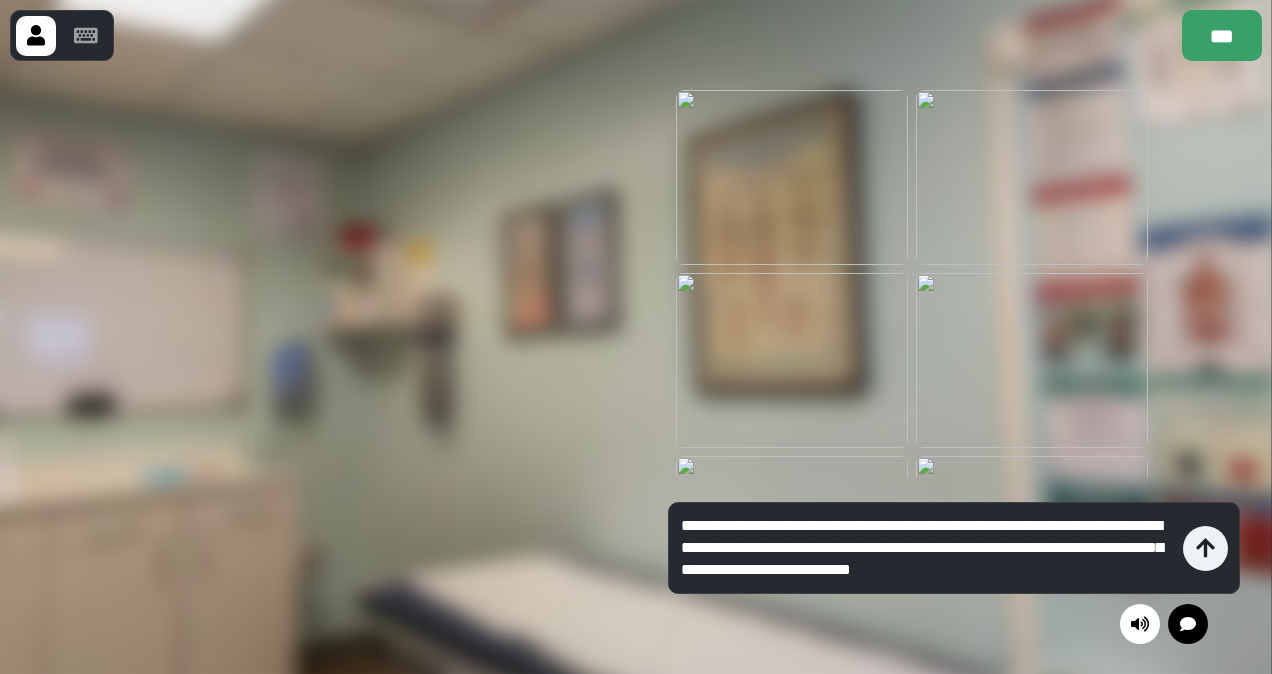 scroll, scrollTop: 0, scrollLeft: 0, axis: both 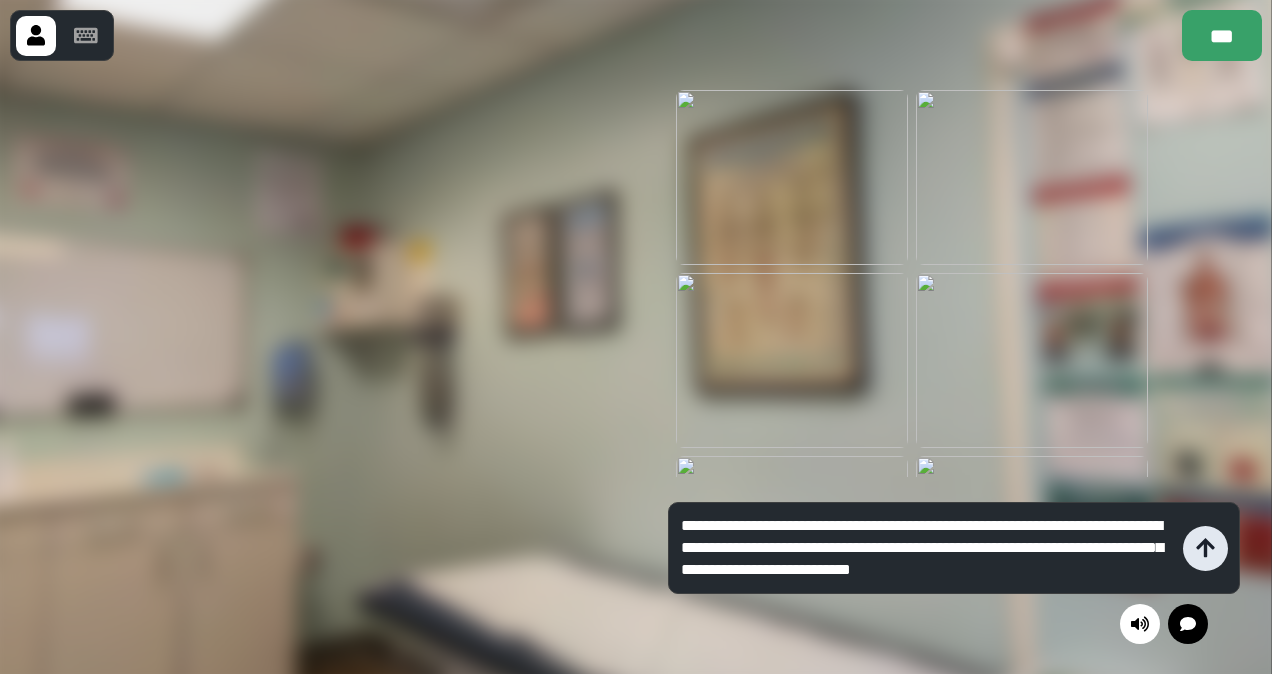 type on "**********" 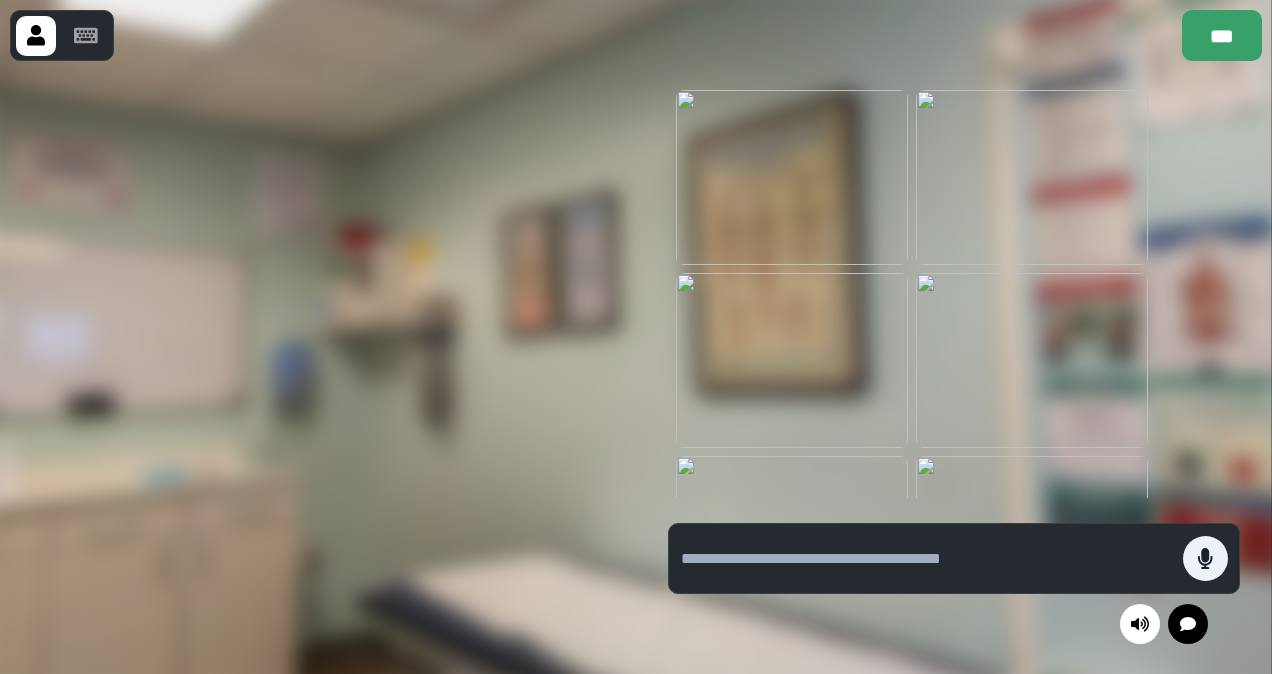 click at bounding box center [1032, 177] 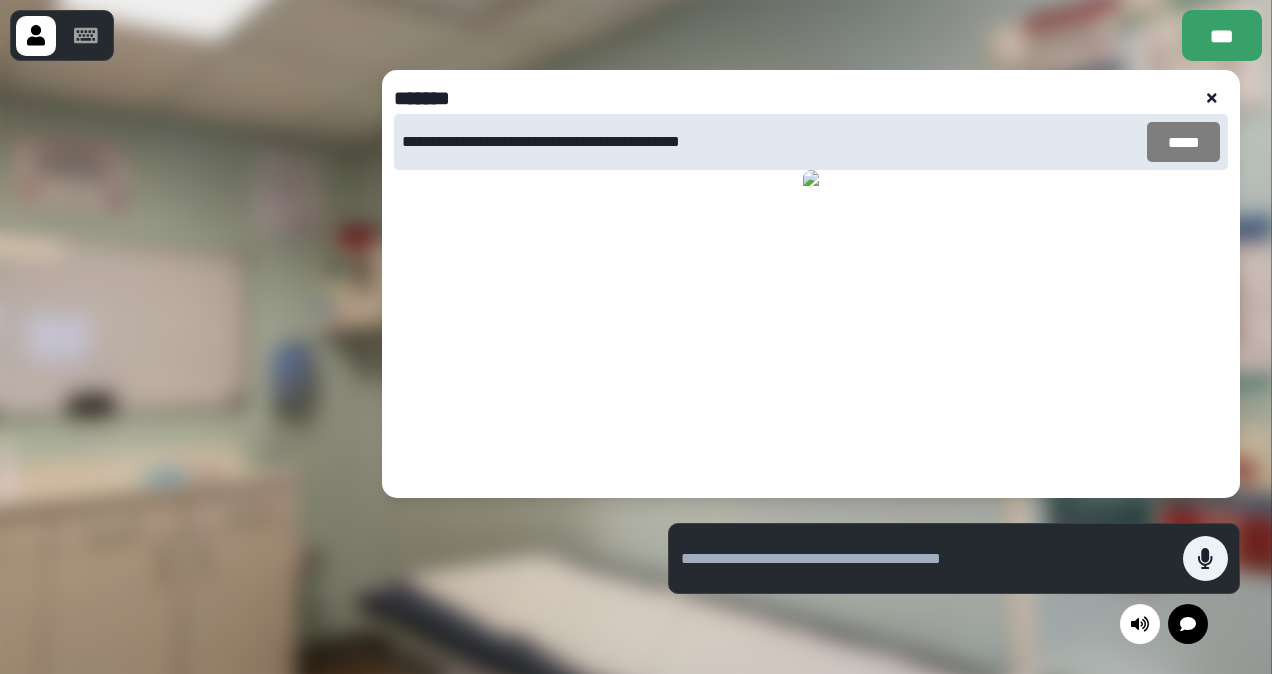 click on "*****" at bounding box center [1183, 142] 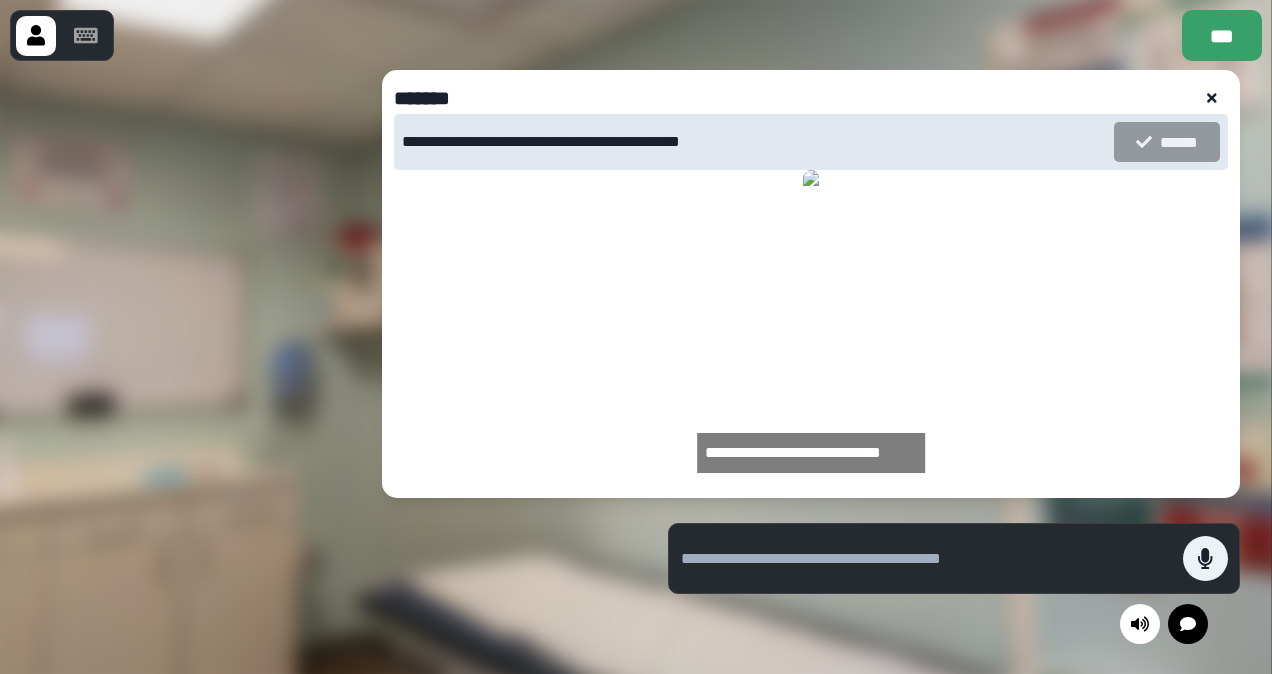 drag, startPoint x: 944, startPoint y: 570, endPoint x: 753, endPoint y: 556, distance: 191.5124 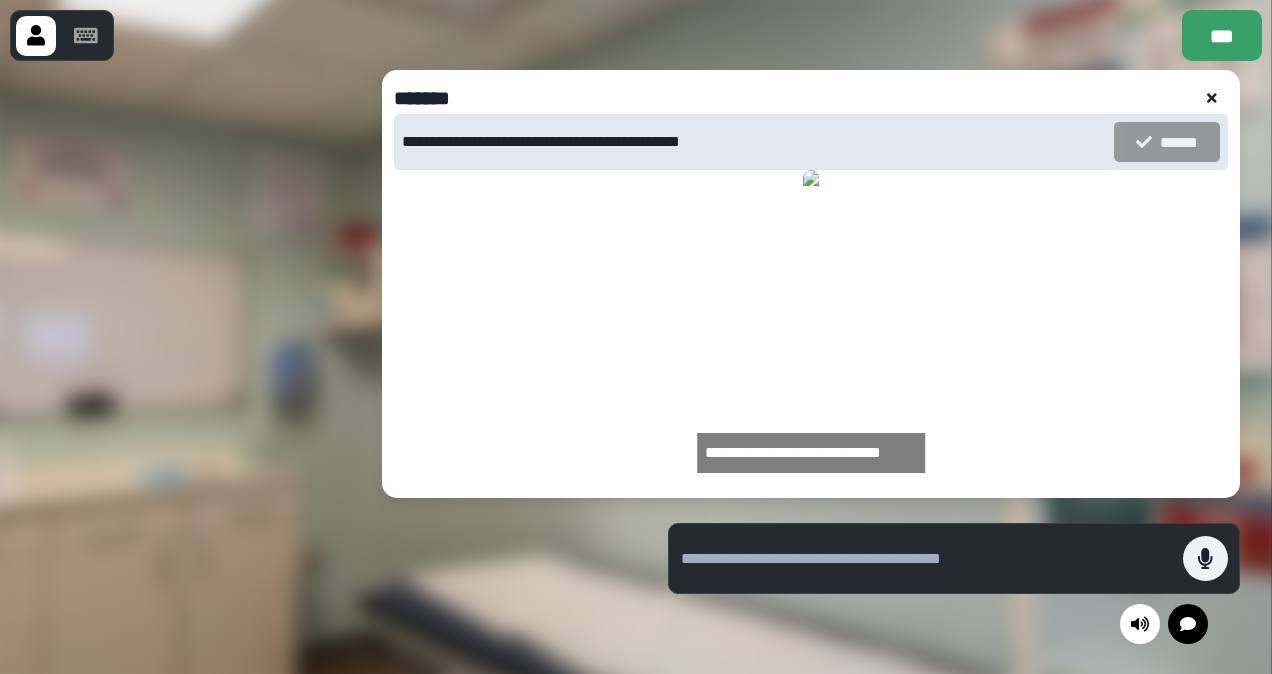 paste on "**********" 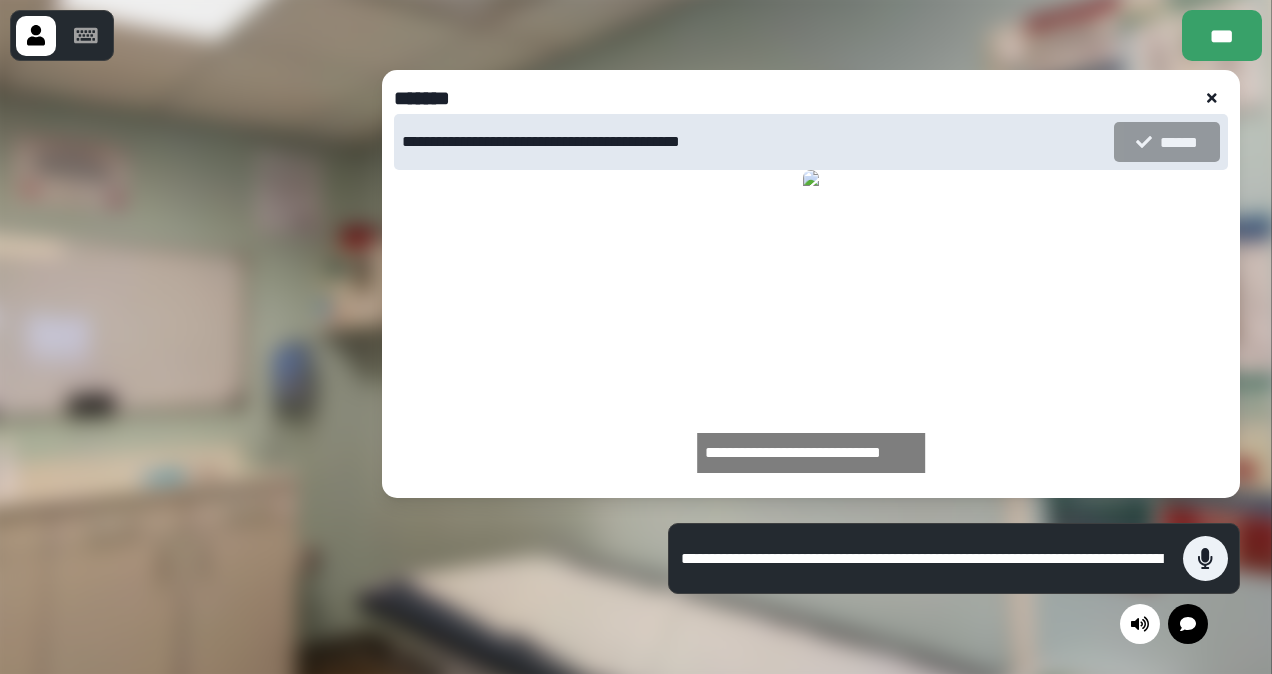 scroll, scrollTop: 0, scrollLeft: 0, axis: both 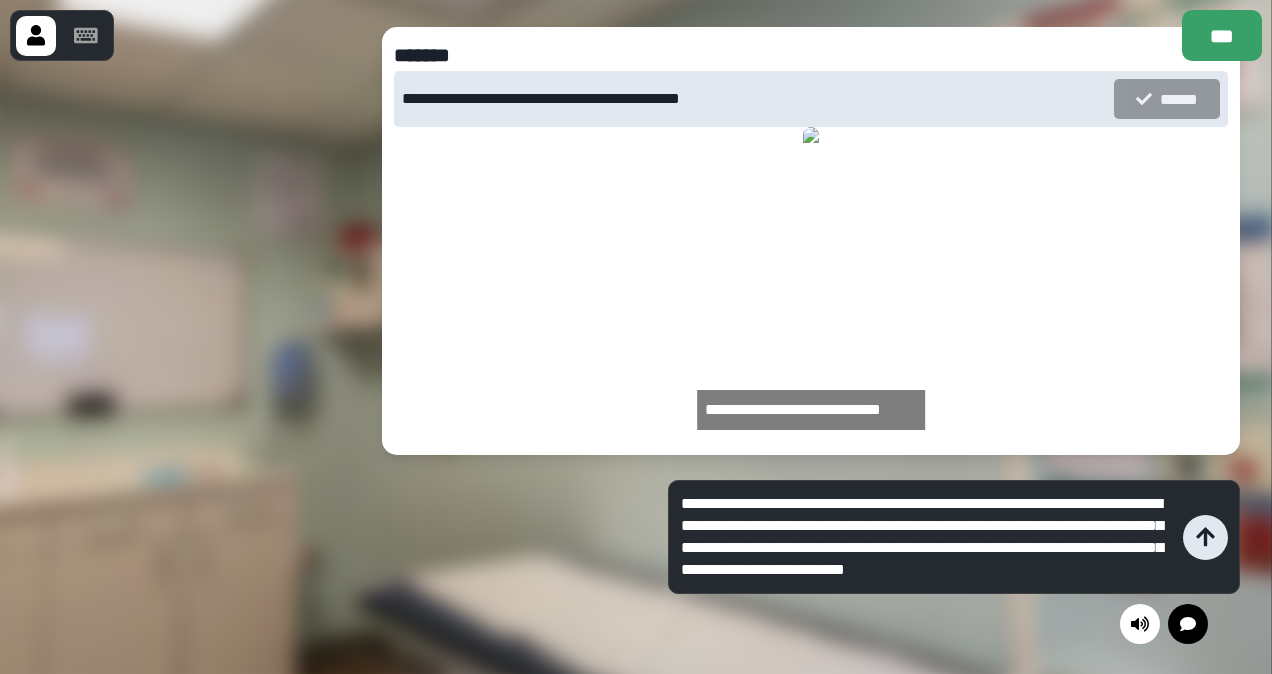 type on "**********" 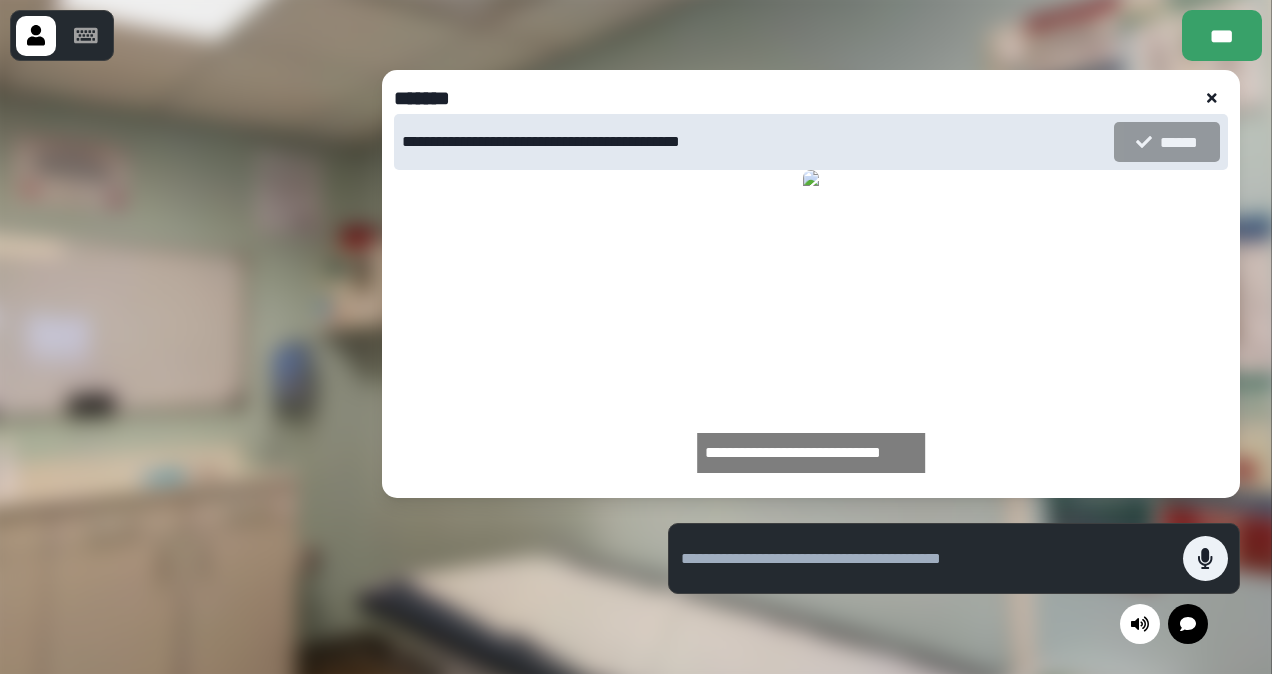 paste on "**********" 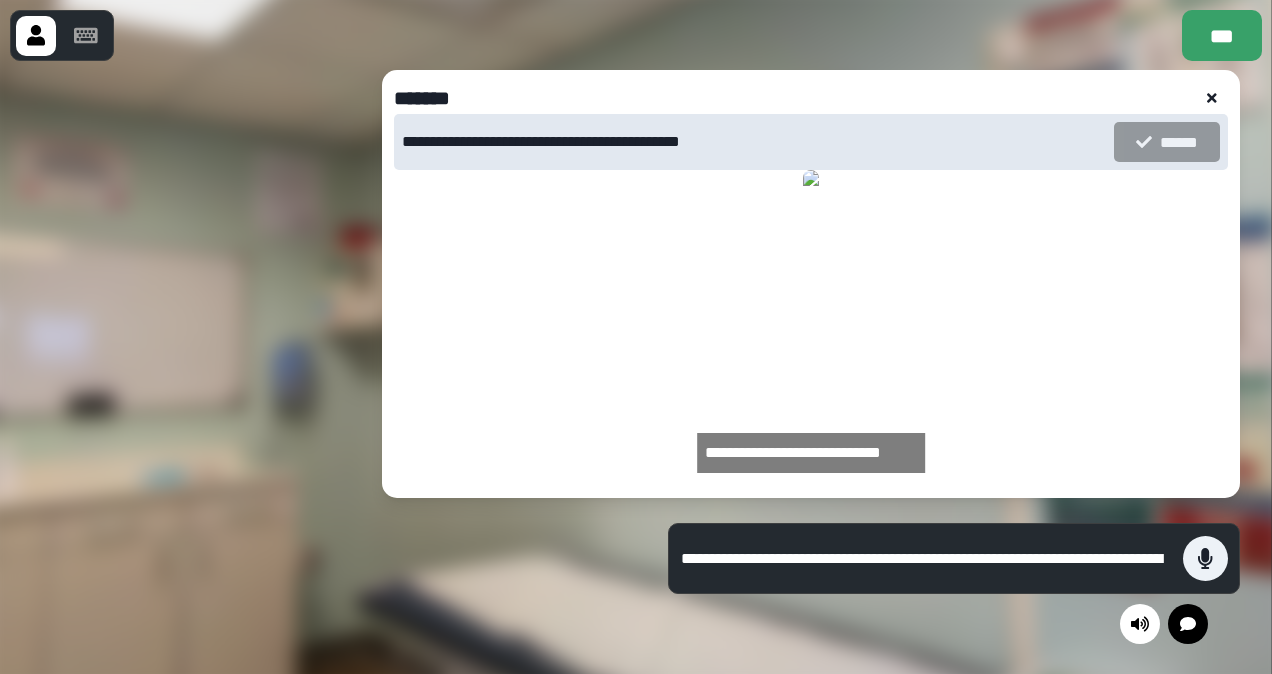 scroll, scrollTop: 44, scrollLeft: 0, axis: vertical 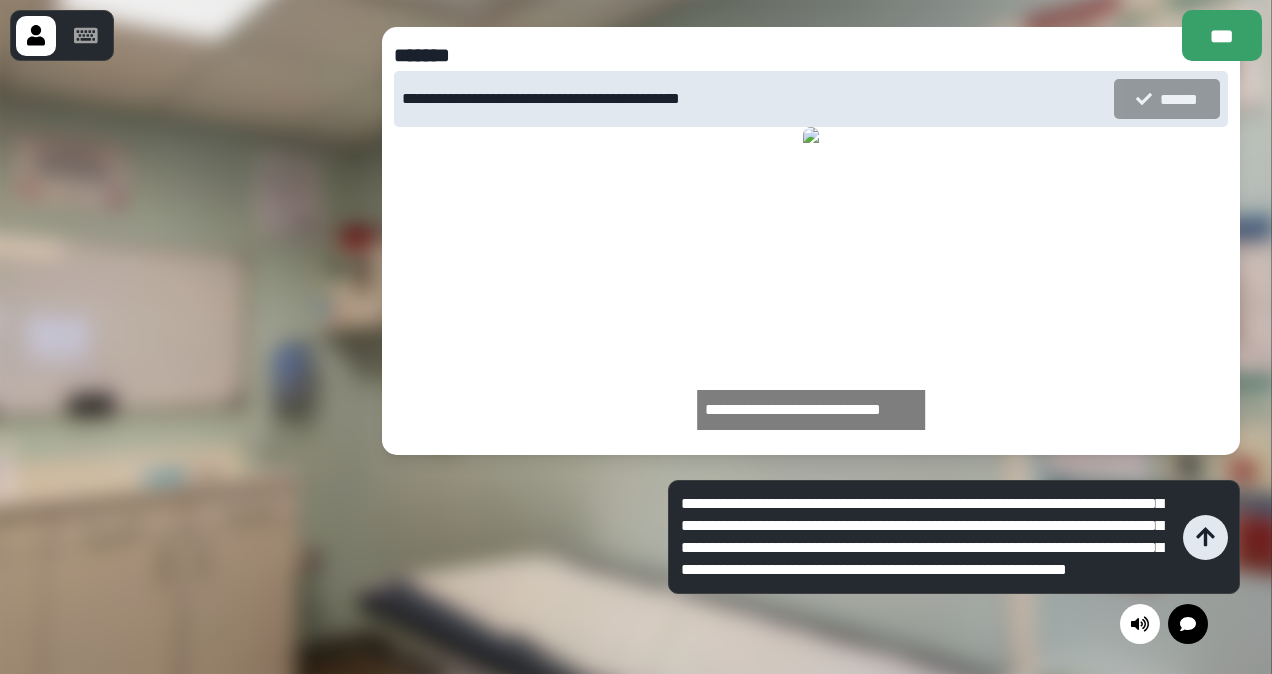 type on "**********" 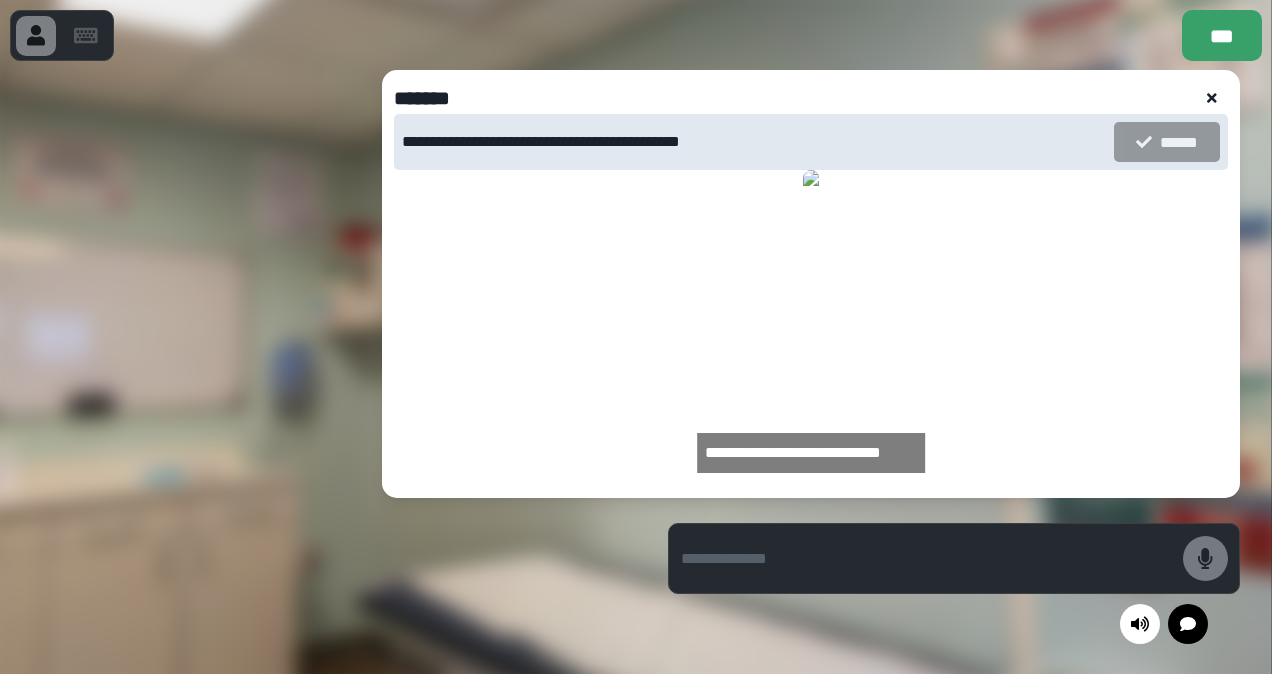 scroll, scrollTop: 0, scrollLeft: 0, axis: both 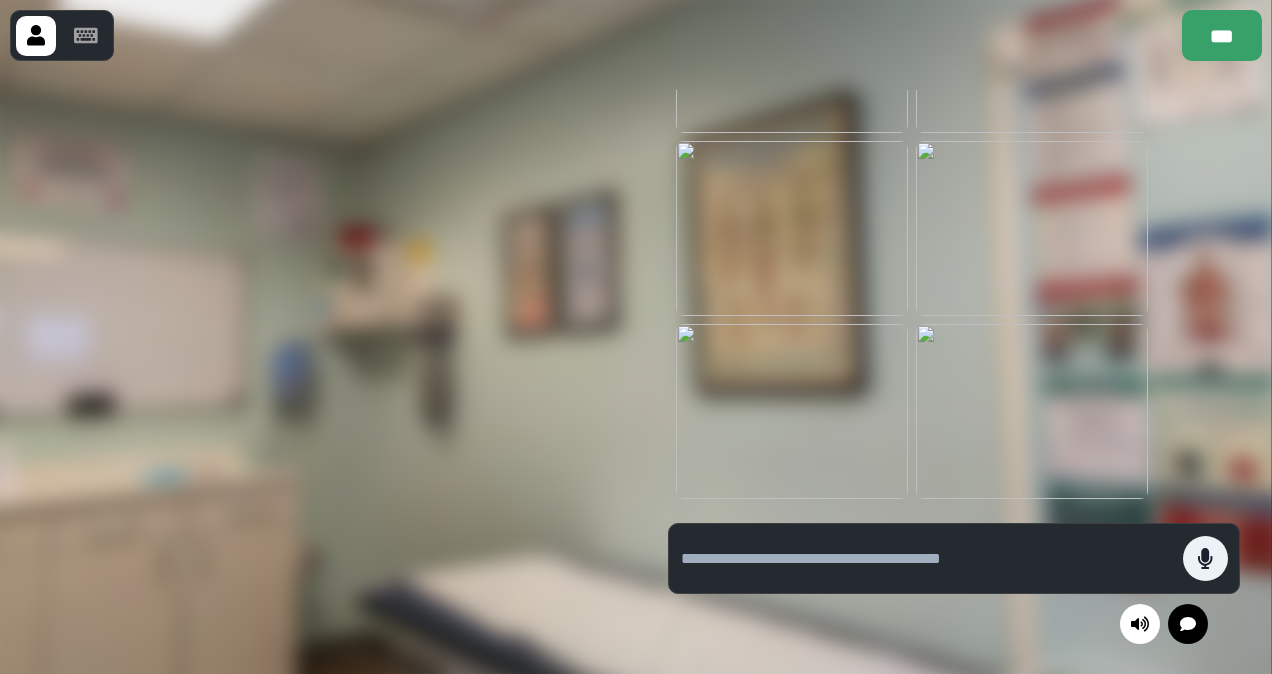 paste on "**********" 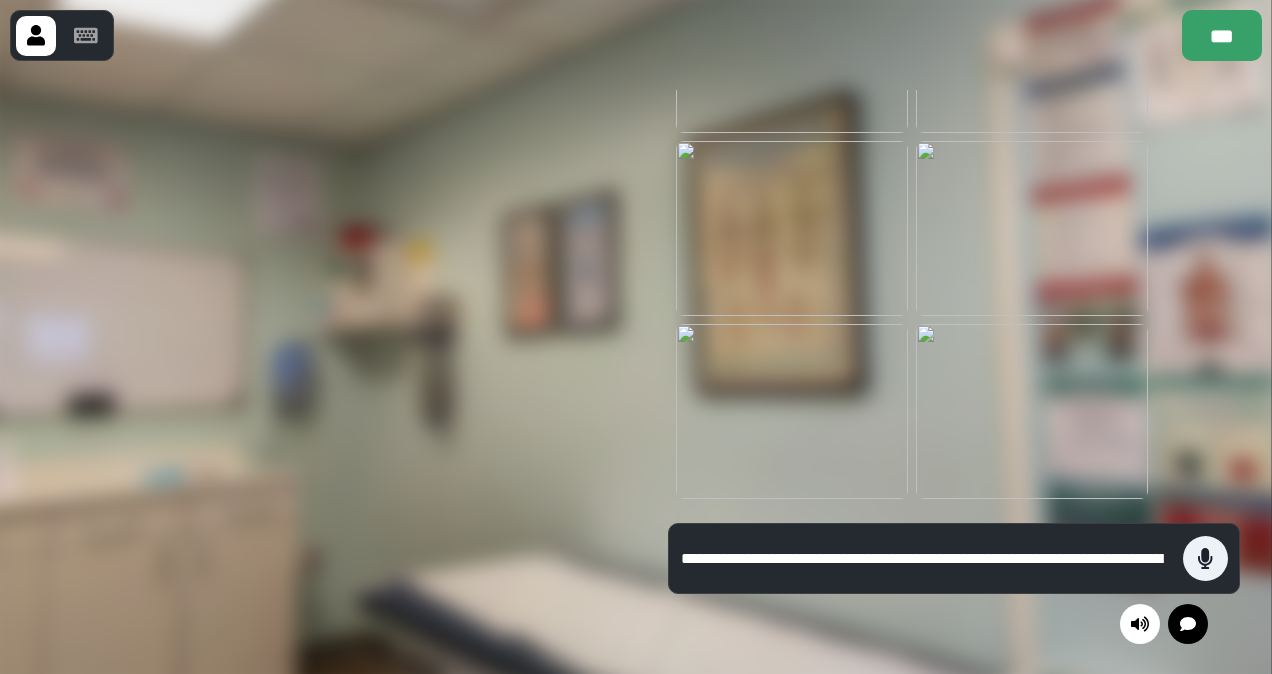 scroll, scrollTop: 22, scrollLeft: 0, axis: vertical 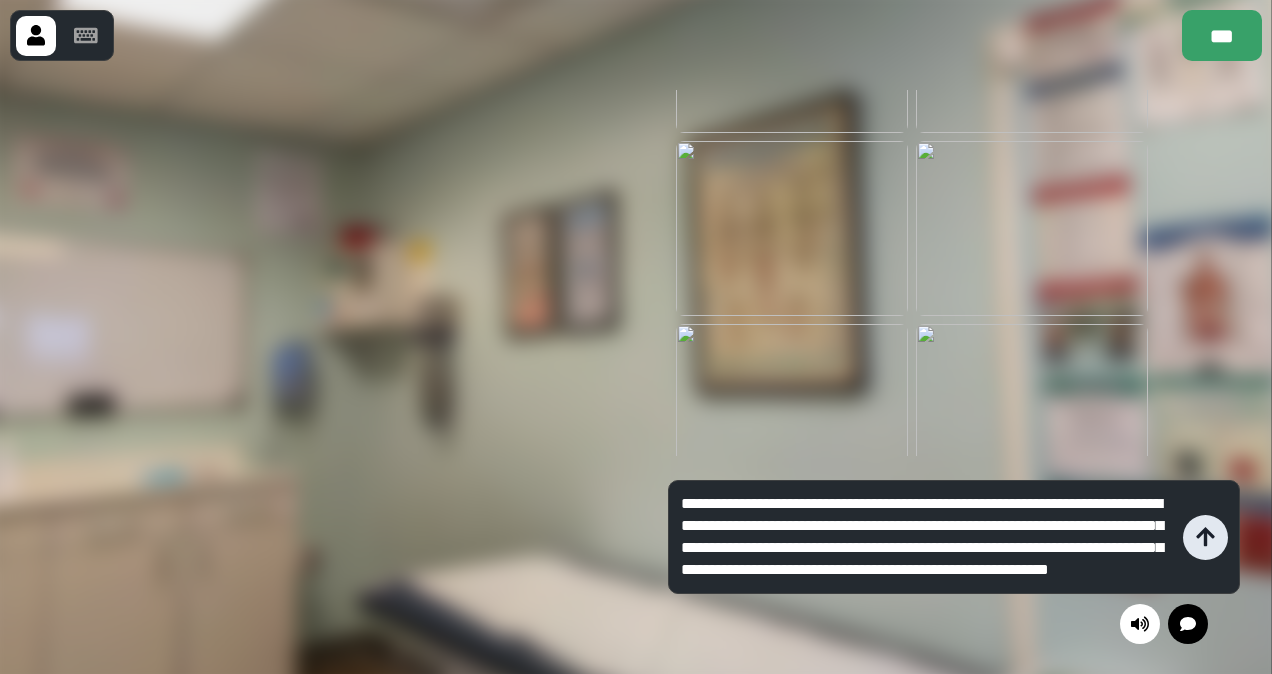 type on "**********" 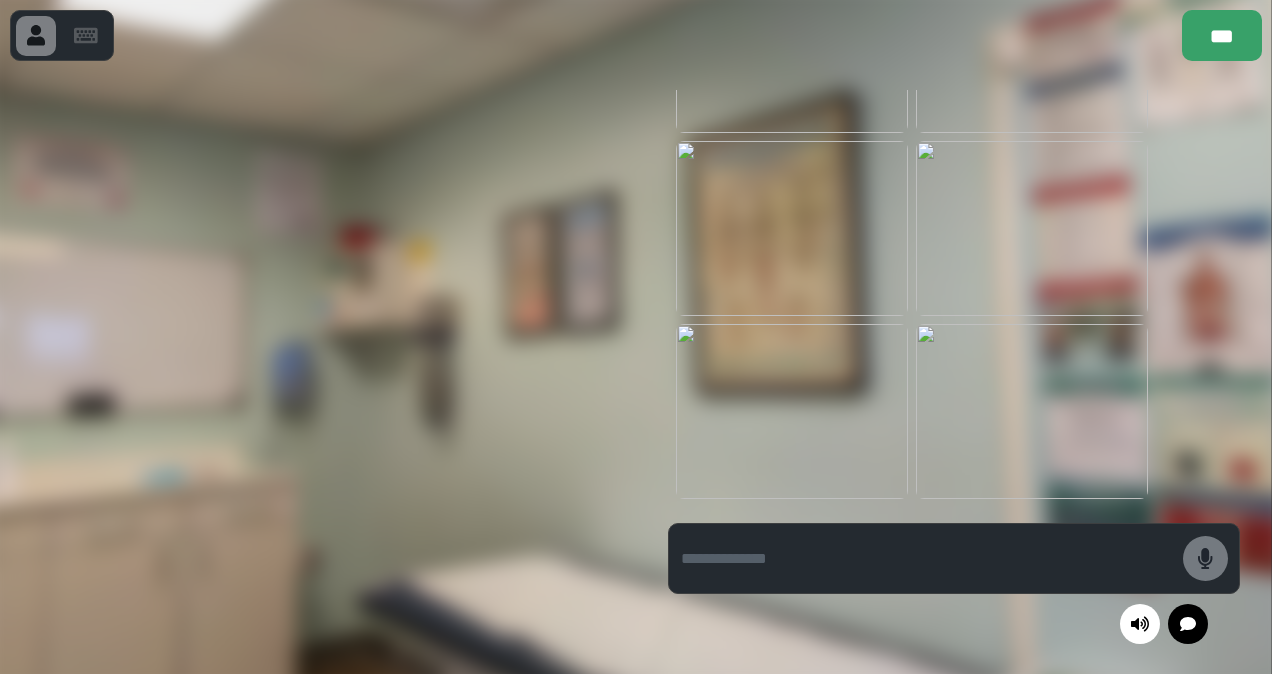 scroll, scrollTop: 0, scrollLeft: 0, axis: both 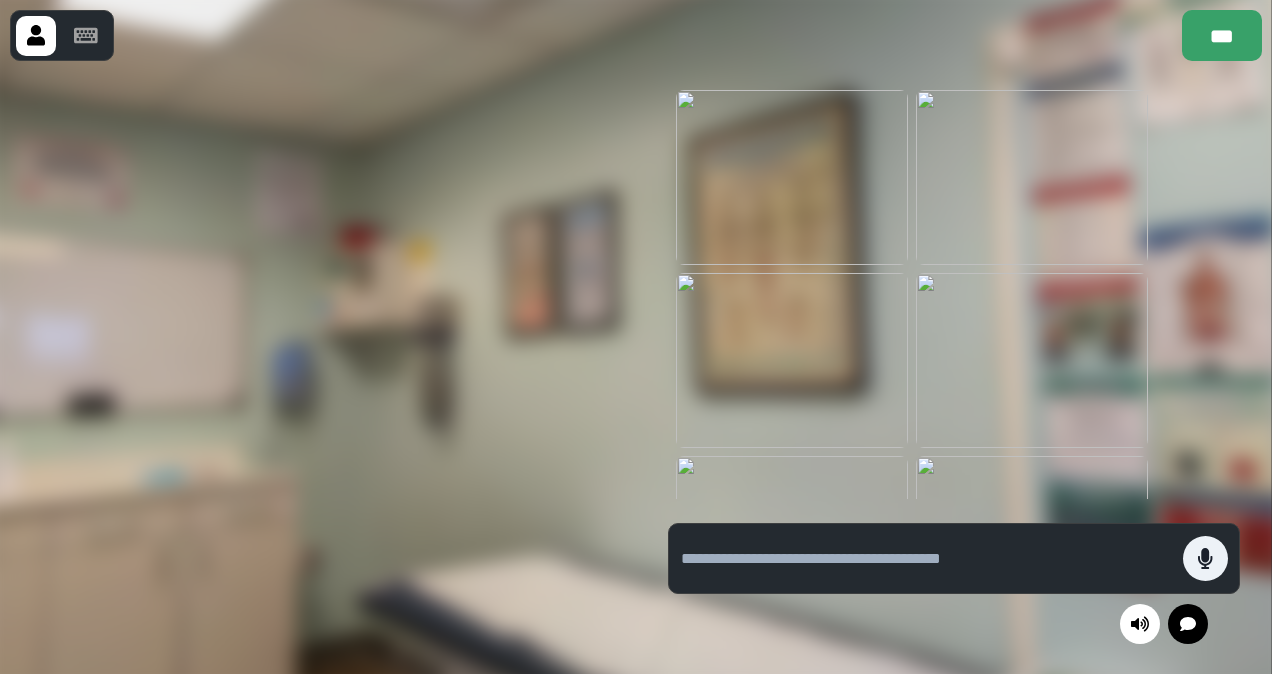 paste on "**********" 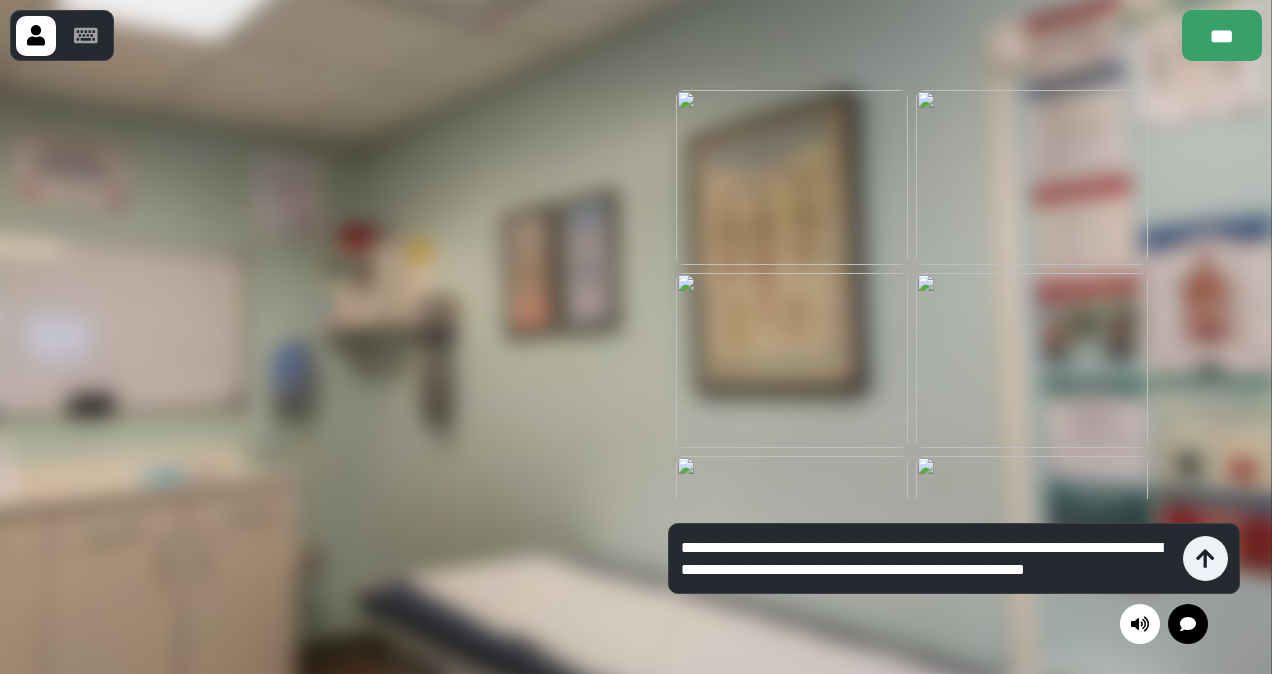 scroll, scrollTop: 0, scrollLeft: 0, axis: both 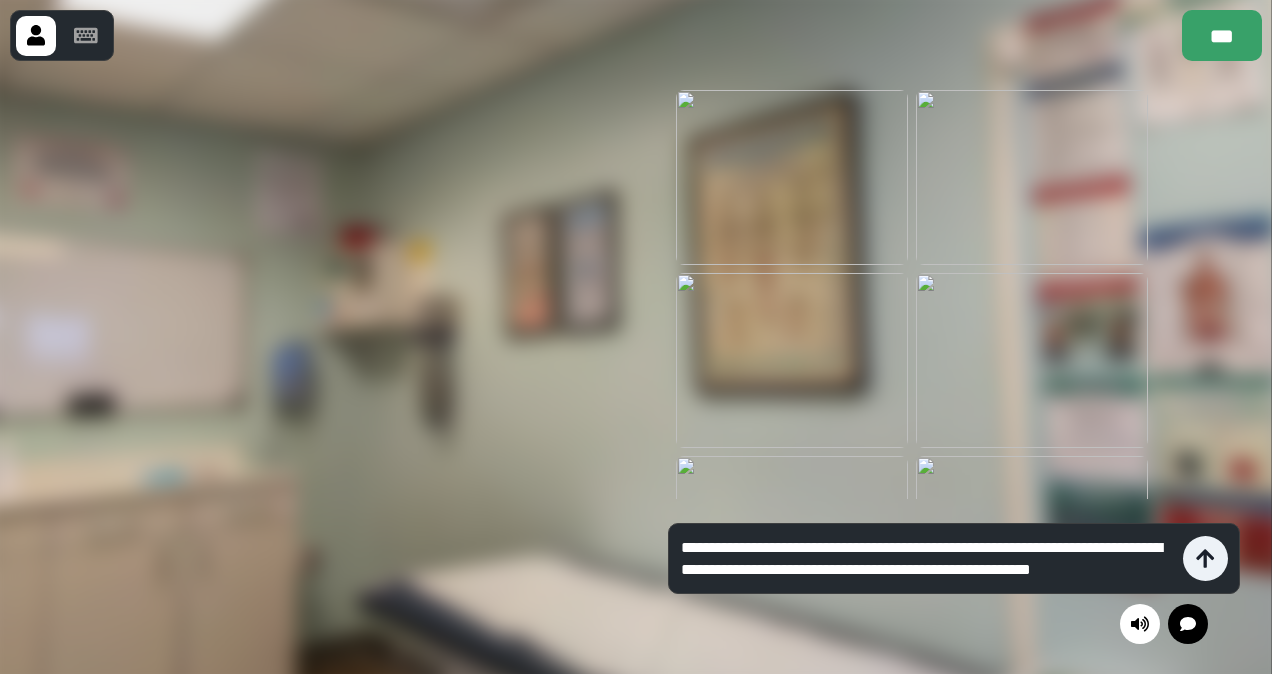 click on "**********" at bounding box center [927, 559] 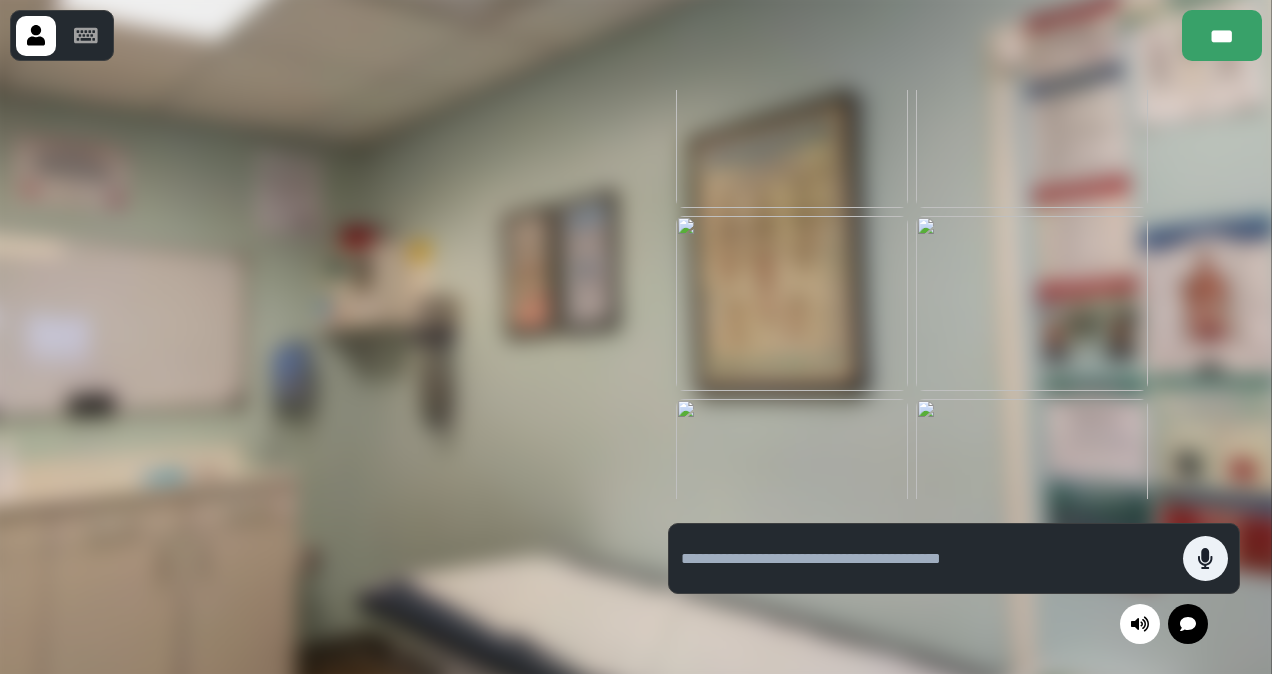 scroll, scrollTop: 398, scrollLeft: 0, axis: vertical 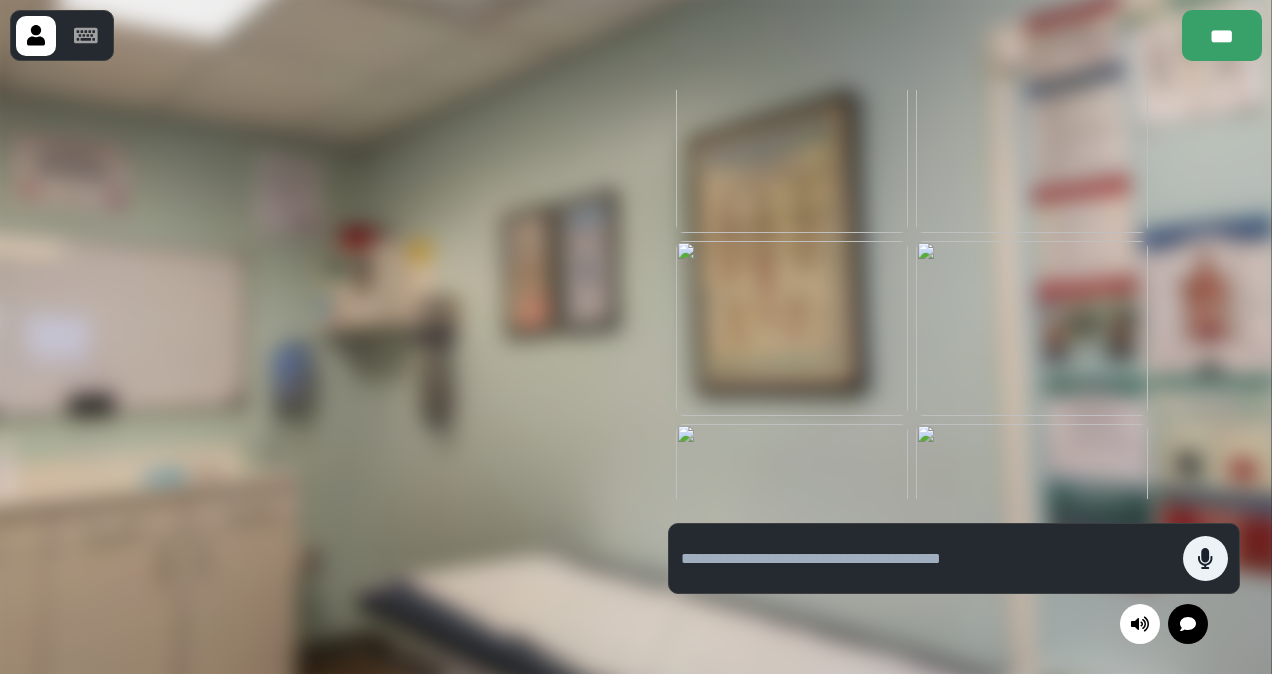 paste on "**********" 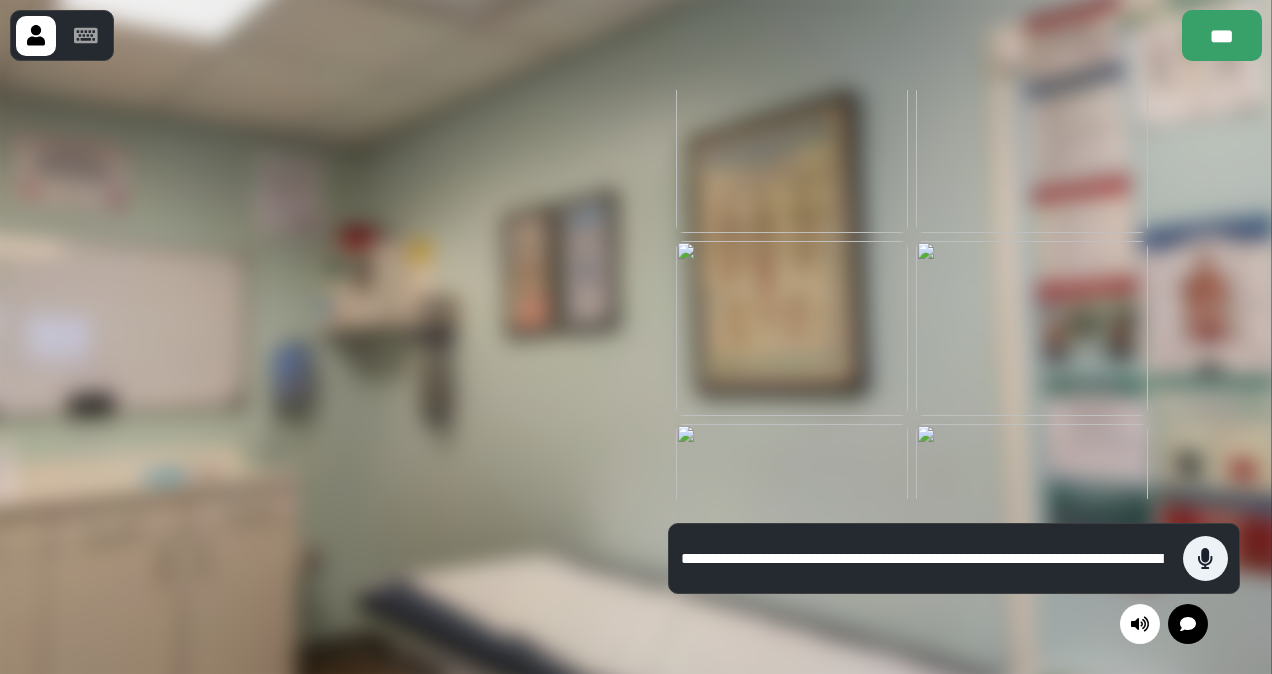 scroll, scrollTop: 110, scrollLeft: 0, axis: vertical 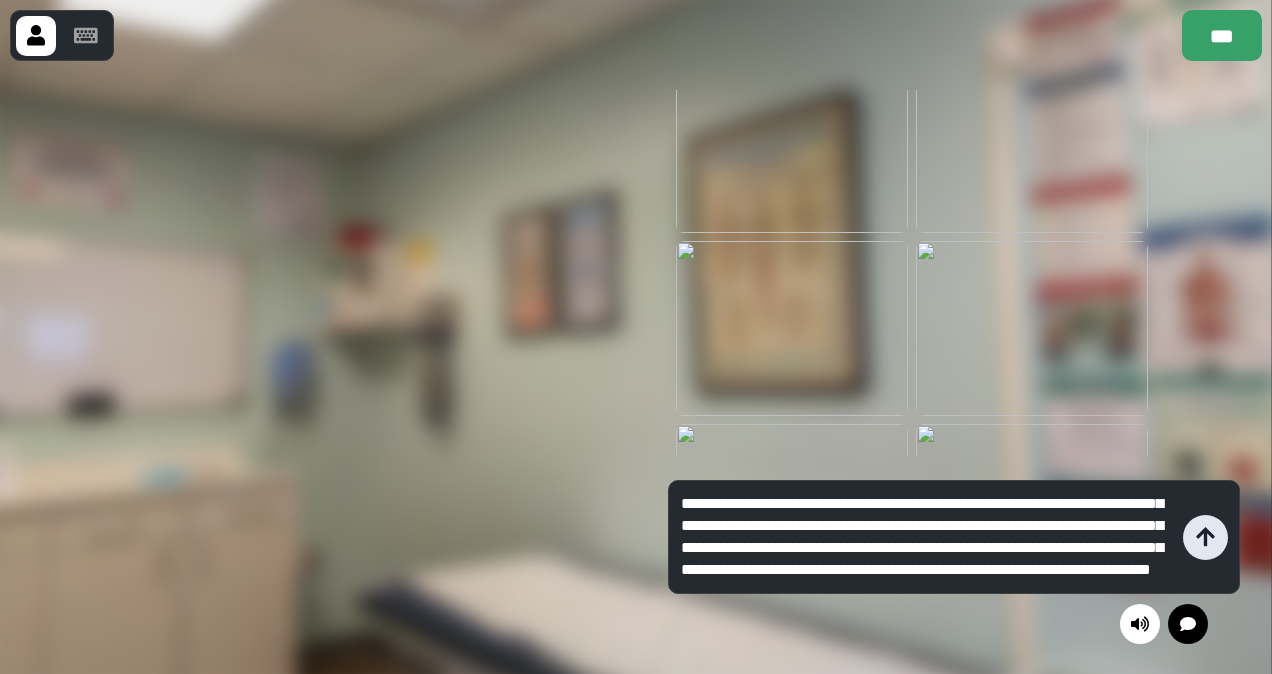 type on "**********" 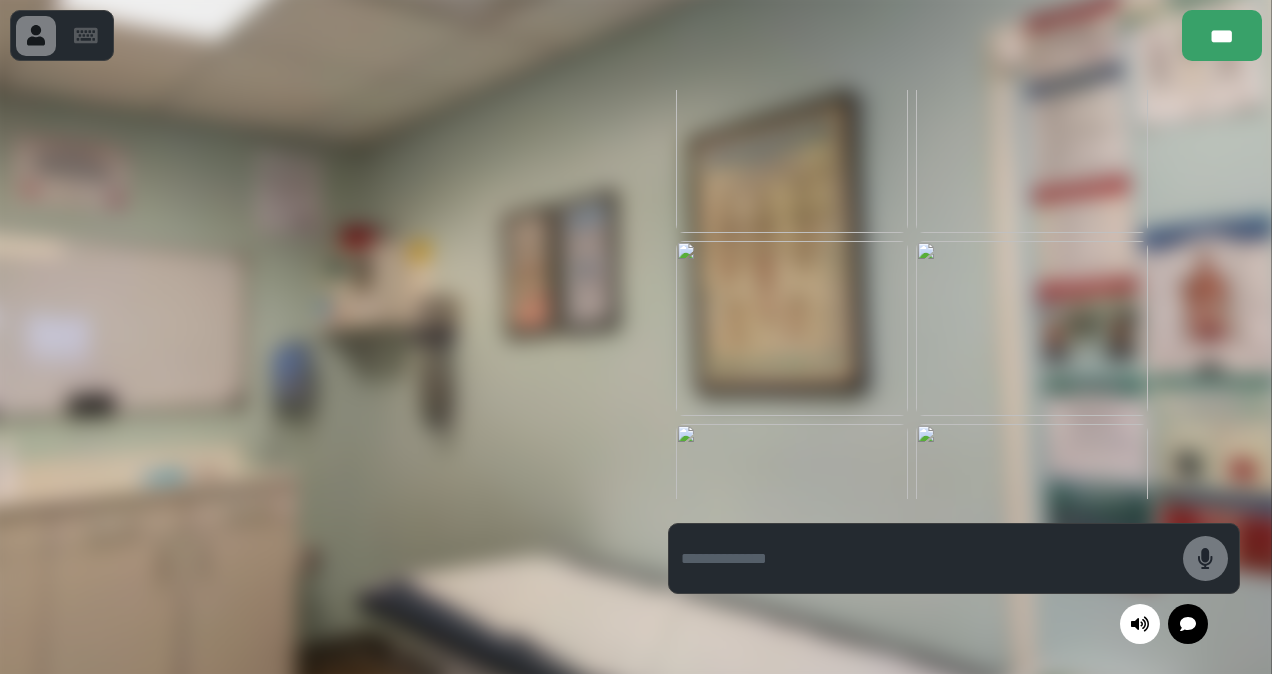 scroll, scrollTop: 0, scrollLeft: 0, axis: both 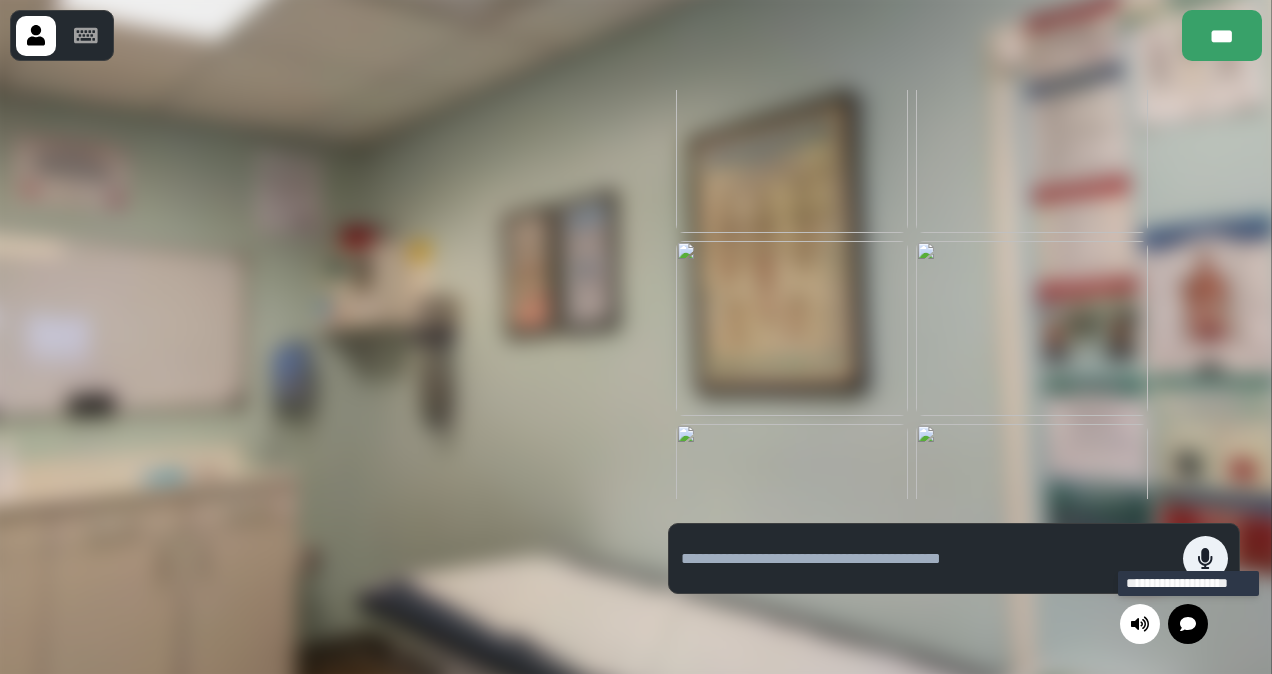 click 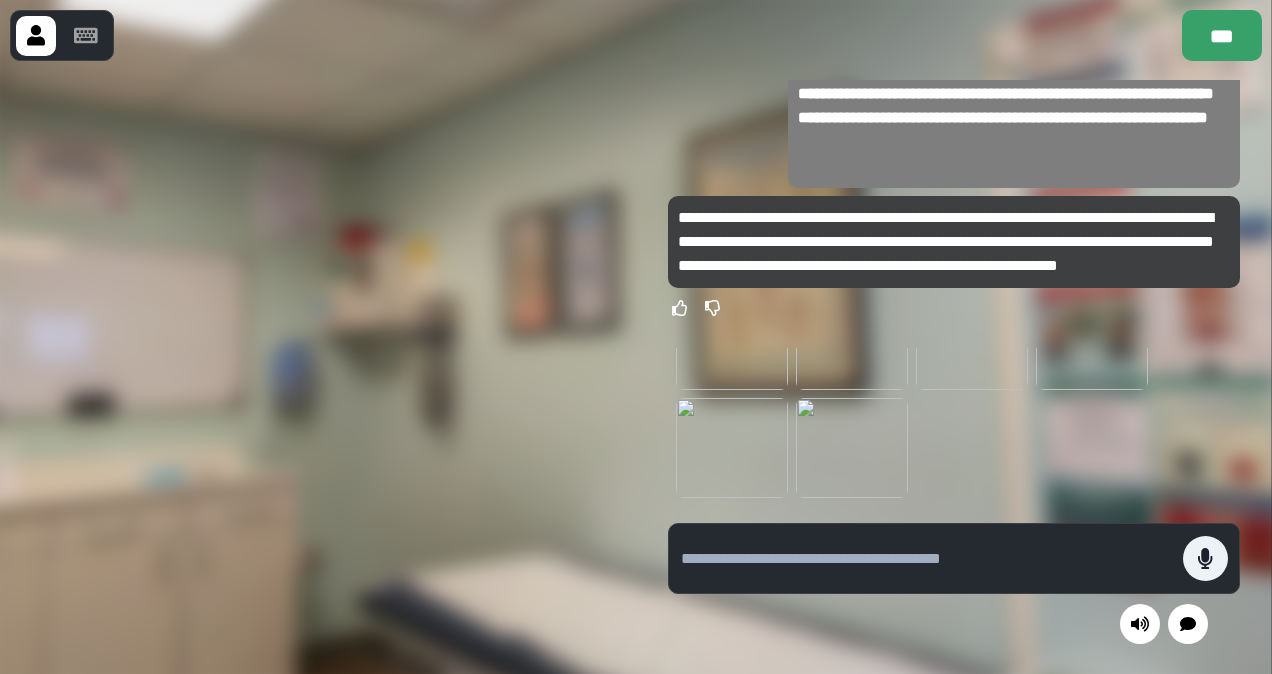click at bounding box center [927, 559] 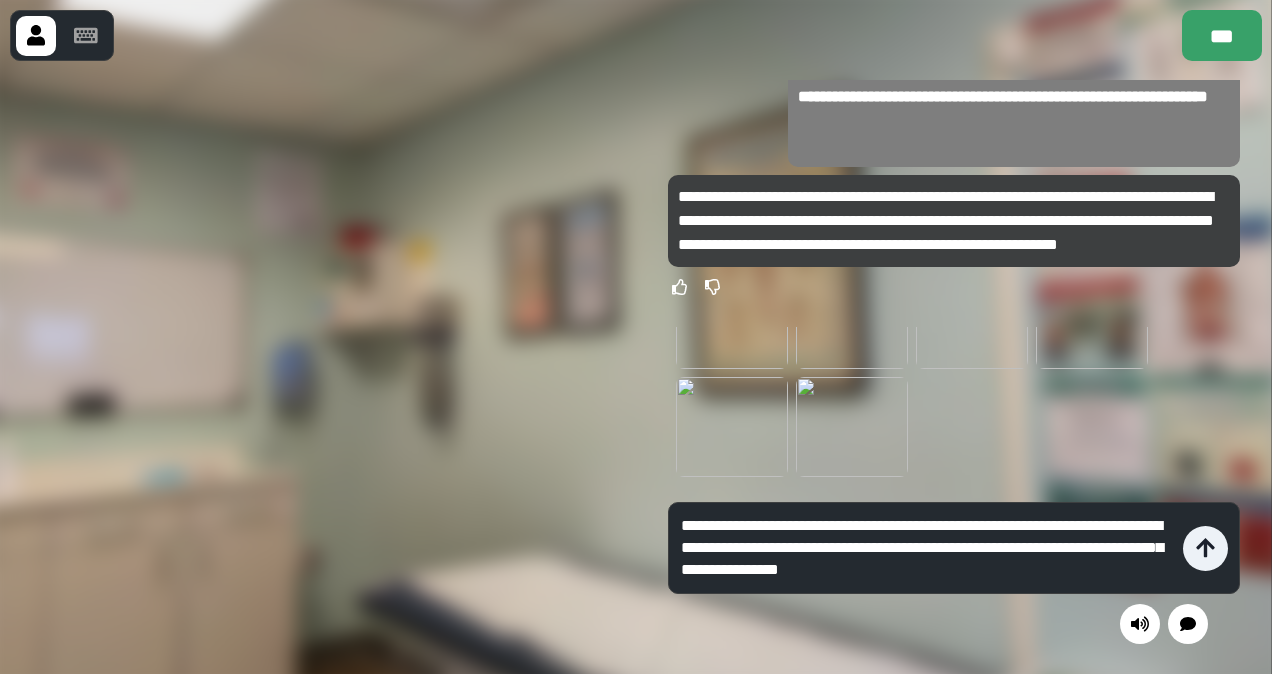 scroll, scrollTop: 0, scrollLeft: 0, axis: both 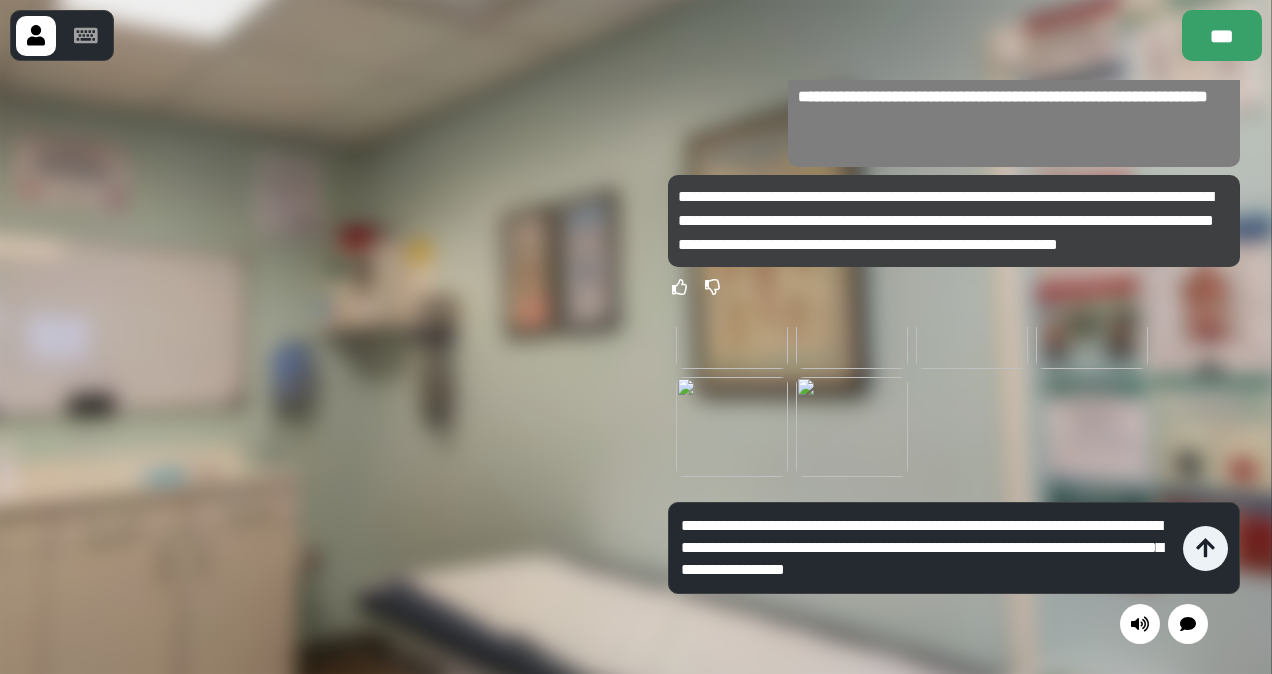 click on "**********" at bounding box center [927, 548] 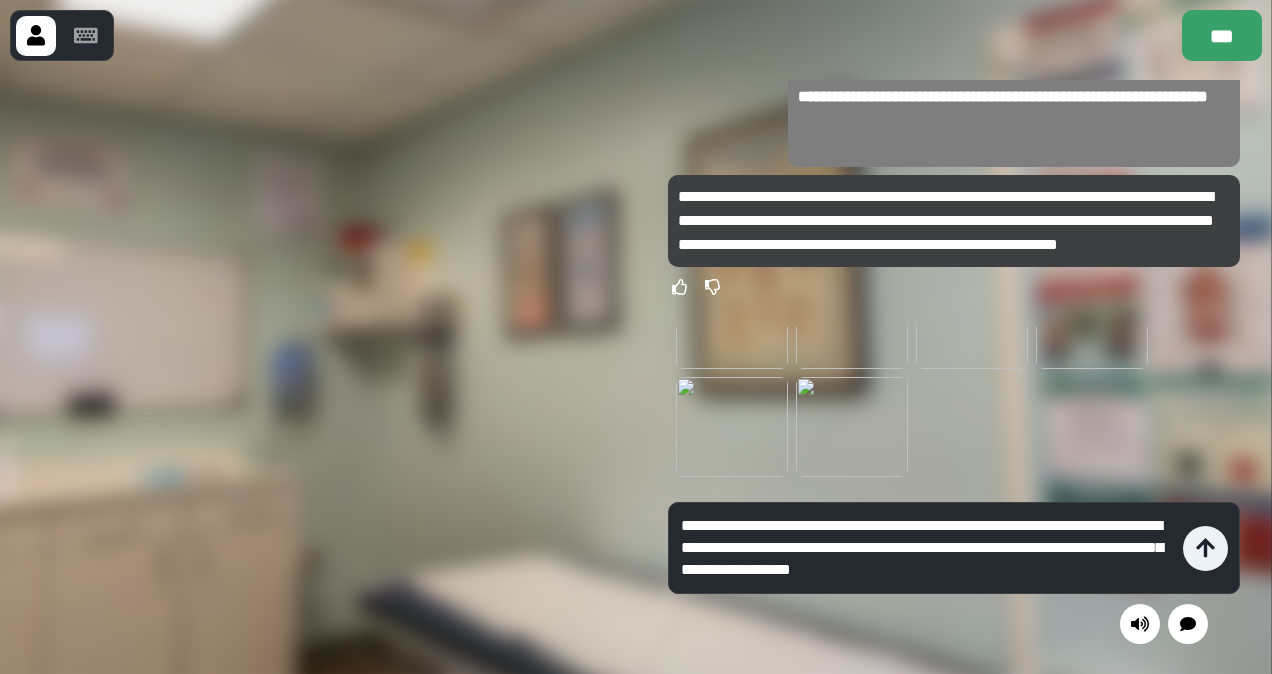 paste on "**********" 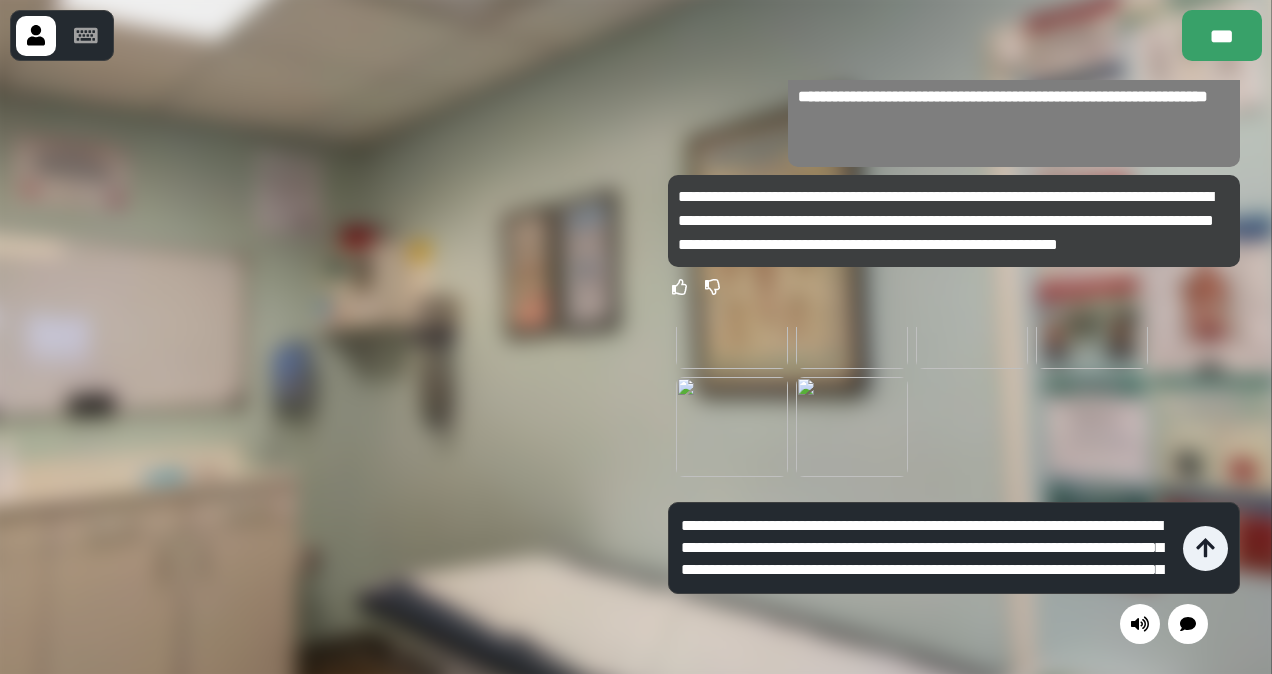 scroll, scrollTop: 0, scrollLeft: 0, axis: both 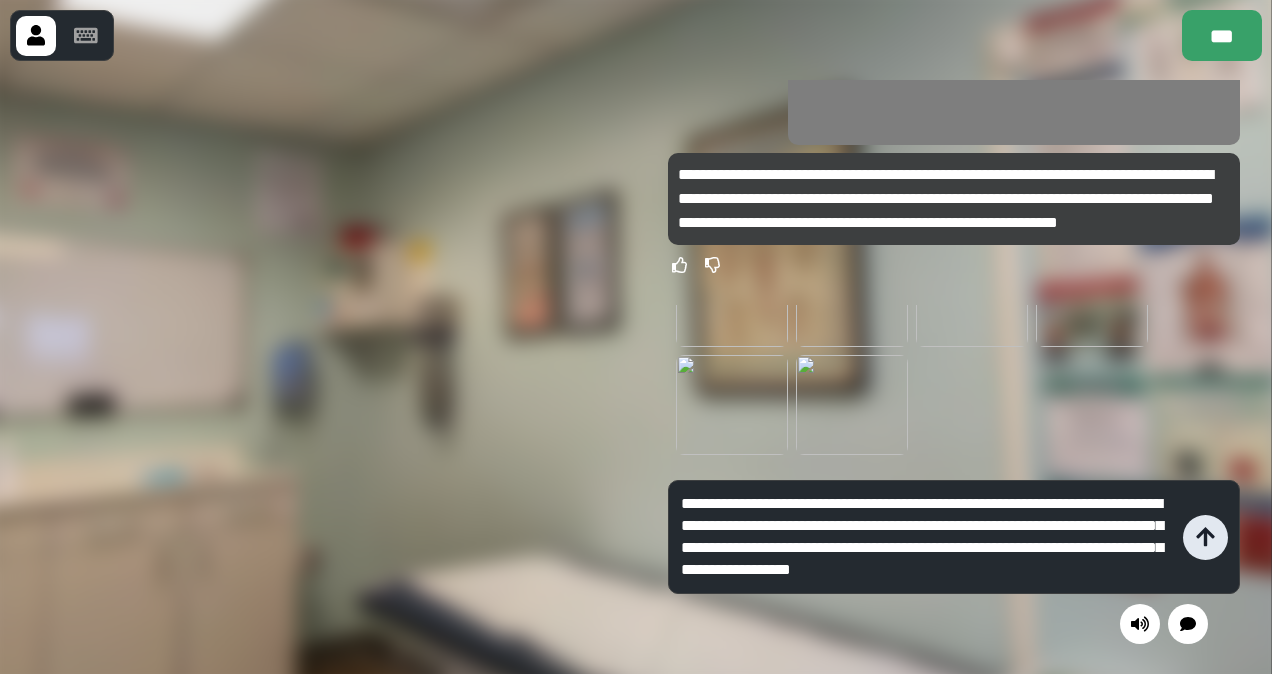 type on "**********" 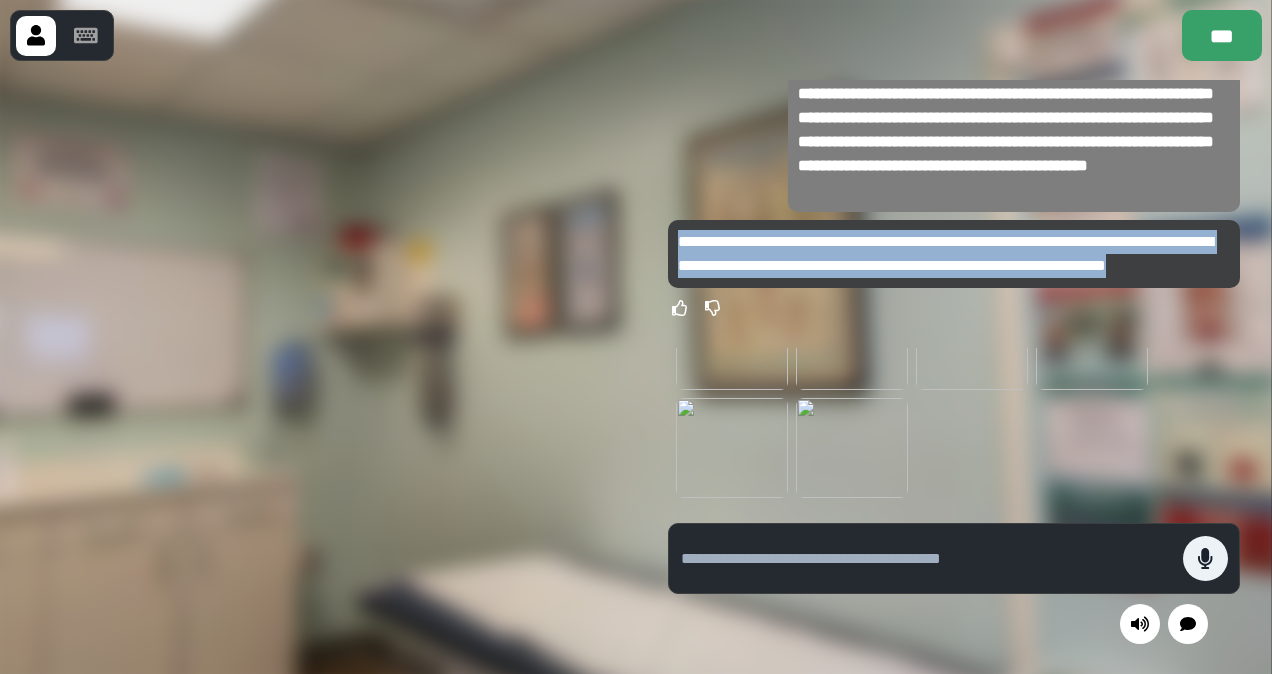drag, startPoint x: 678, startPoint y: 219, endPoint x: 755, endPoint y: 270, distance: 92.358 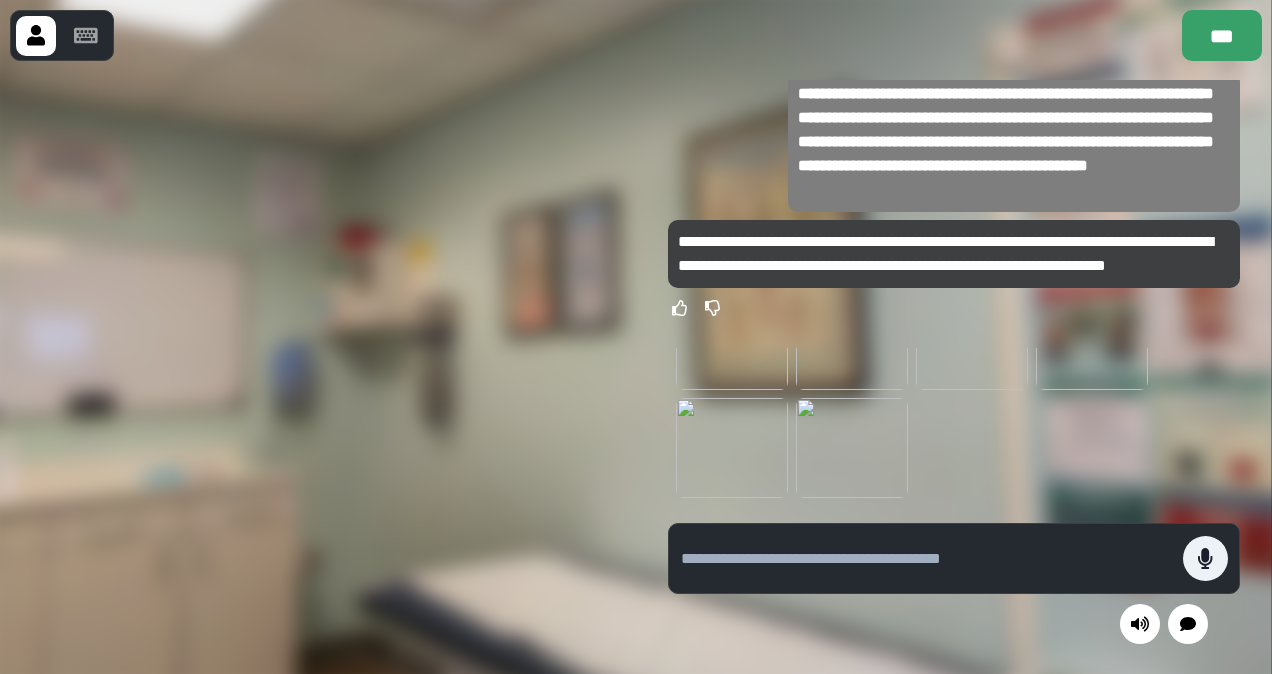 paste on "**********" 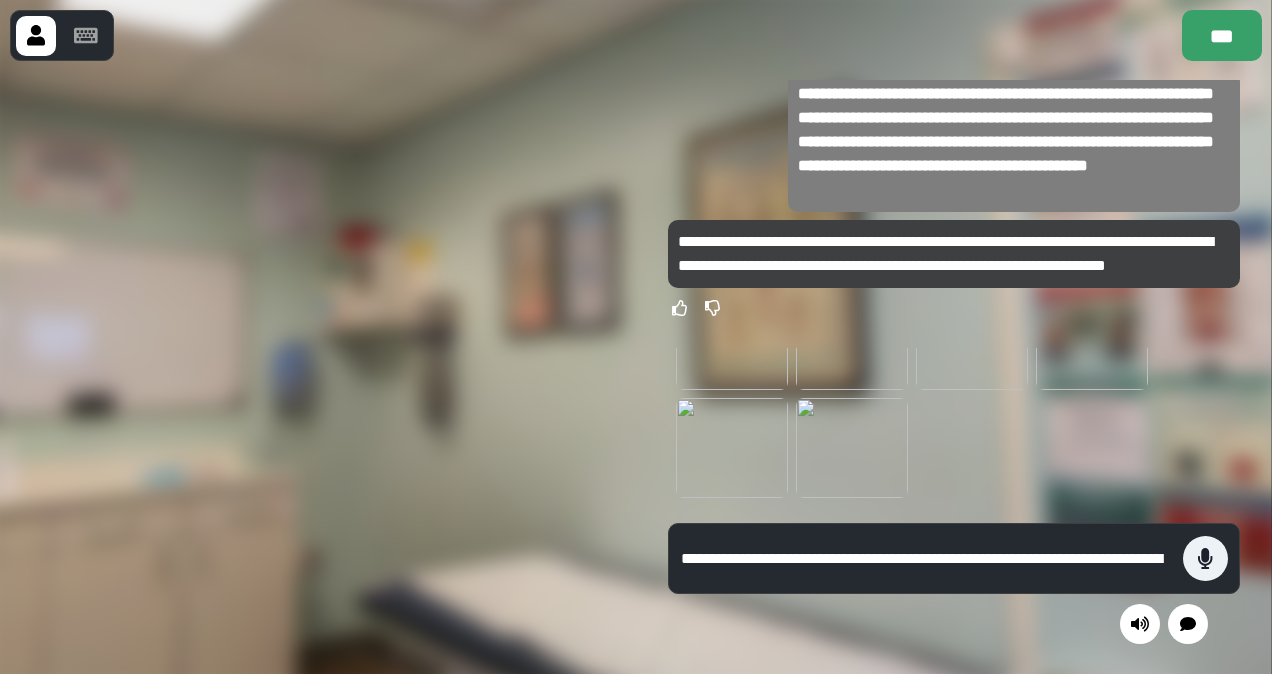 scroll, scrollTop: 0, scrollLeft: 0, axis: both 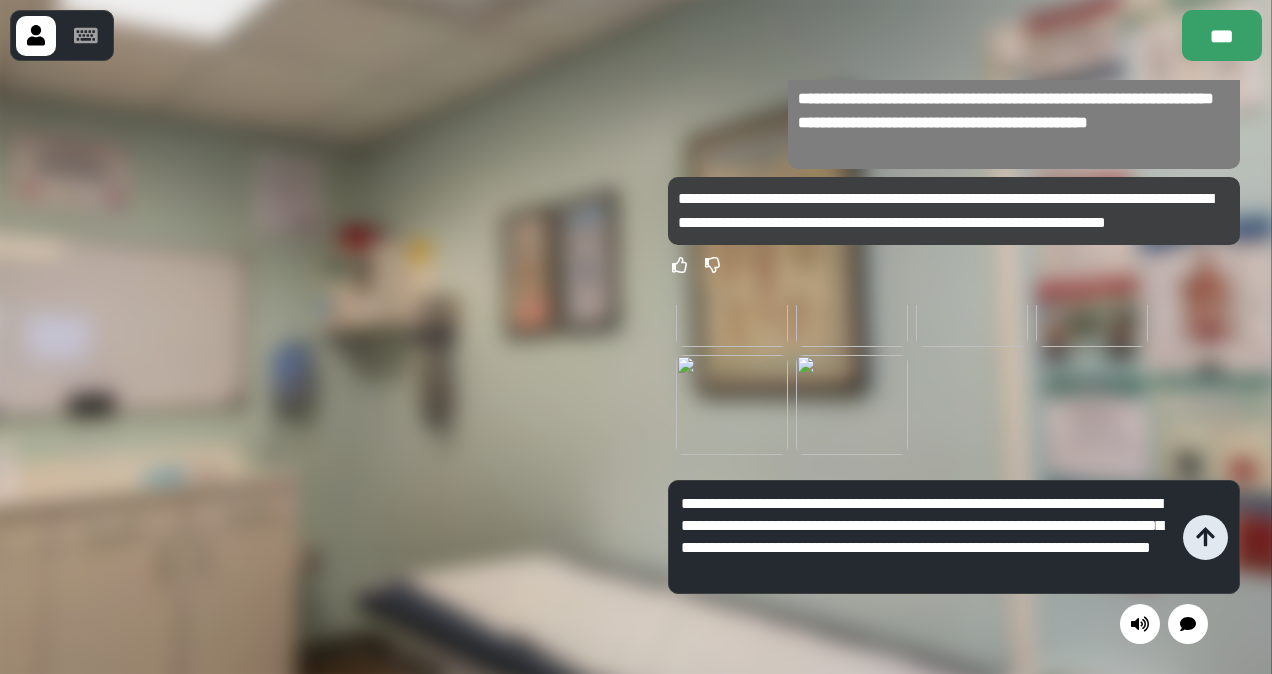 type on "**********" 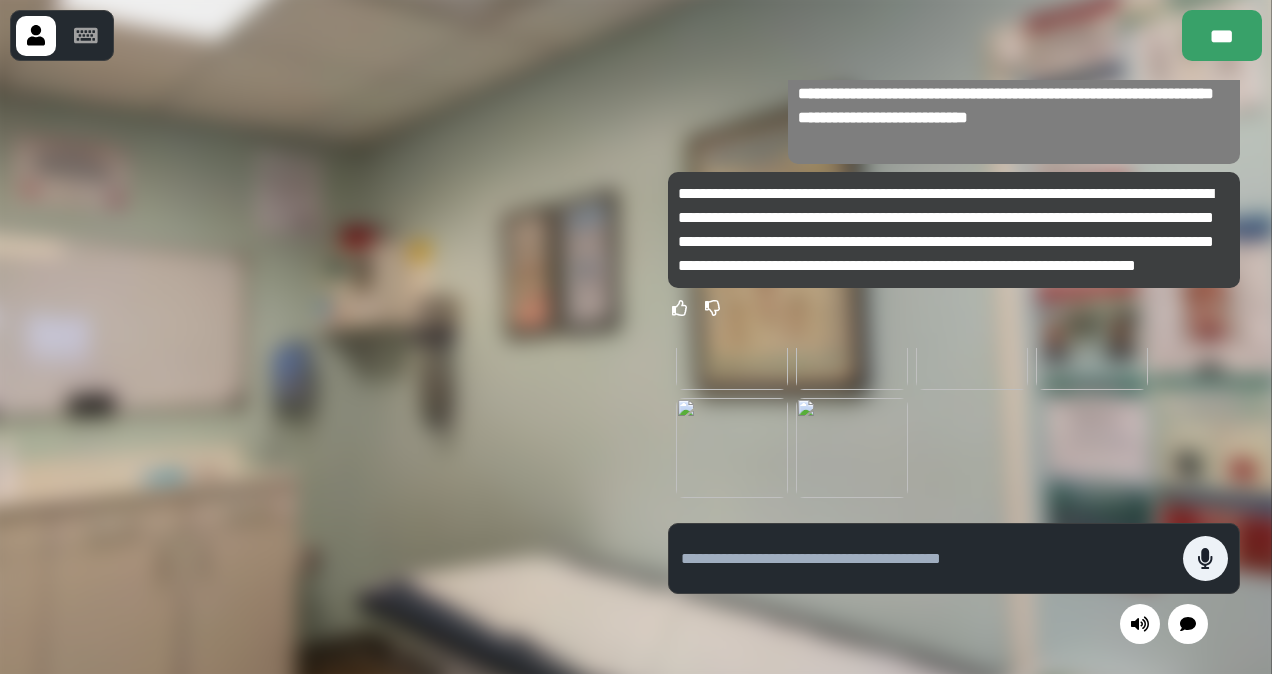 paste on "**********" 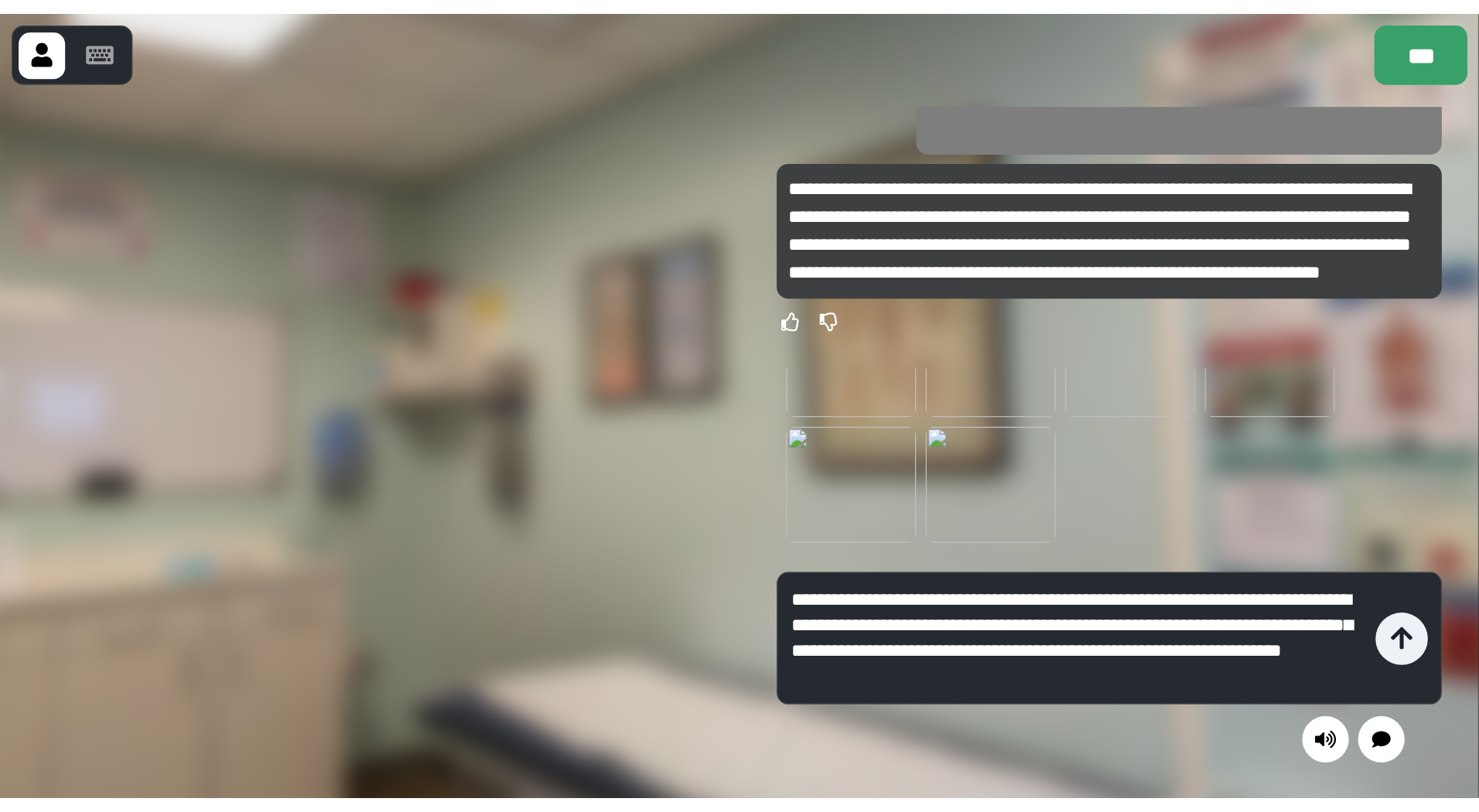 scroll, scrollTop: 0, scrollLeft: 0, axis: both 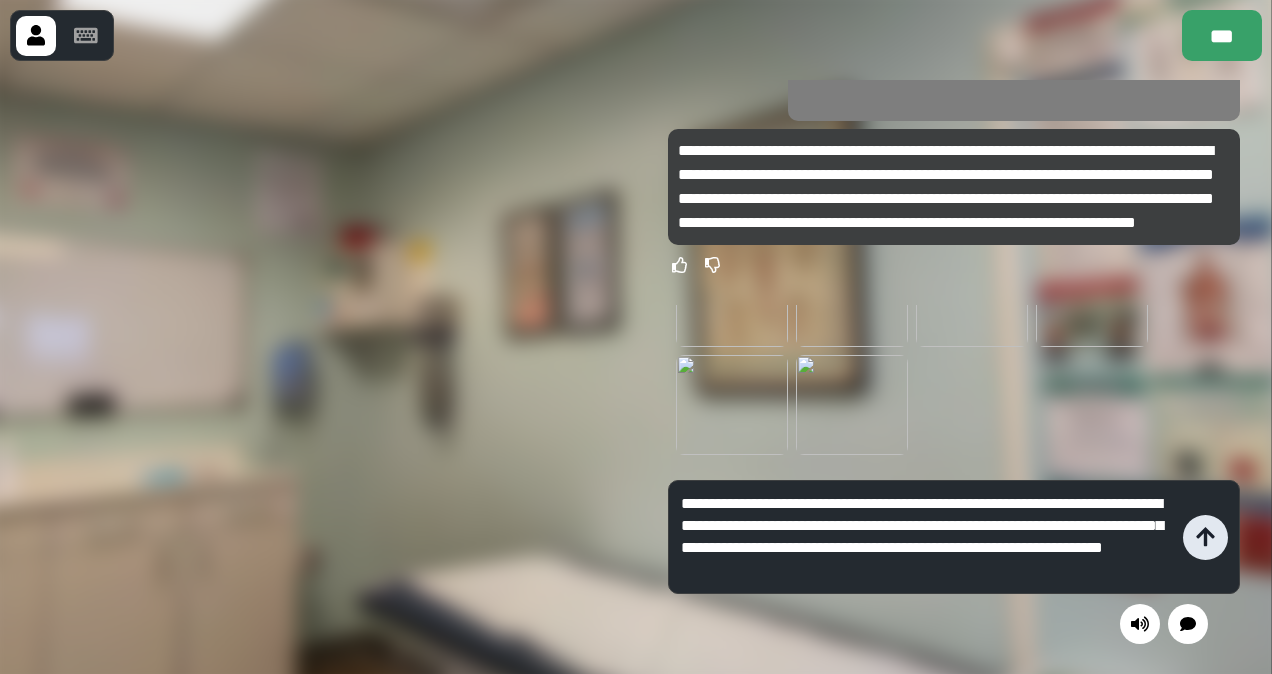 type on "**********" 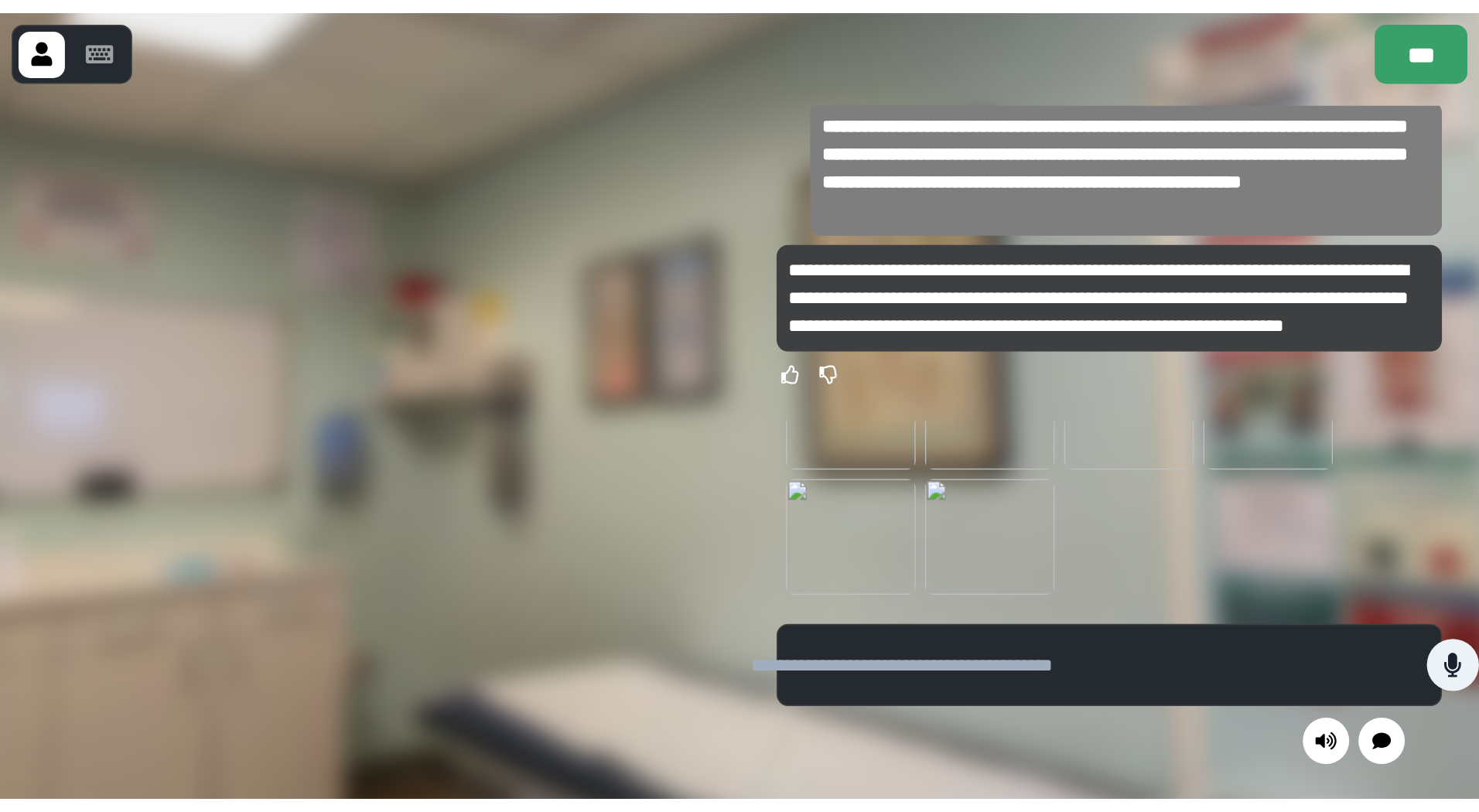 scroll, scrollTop: 0, scrollLeft: 0, axis: both 